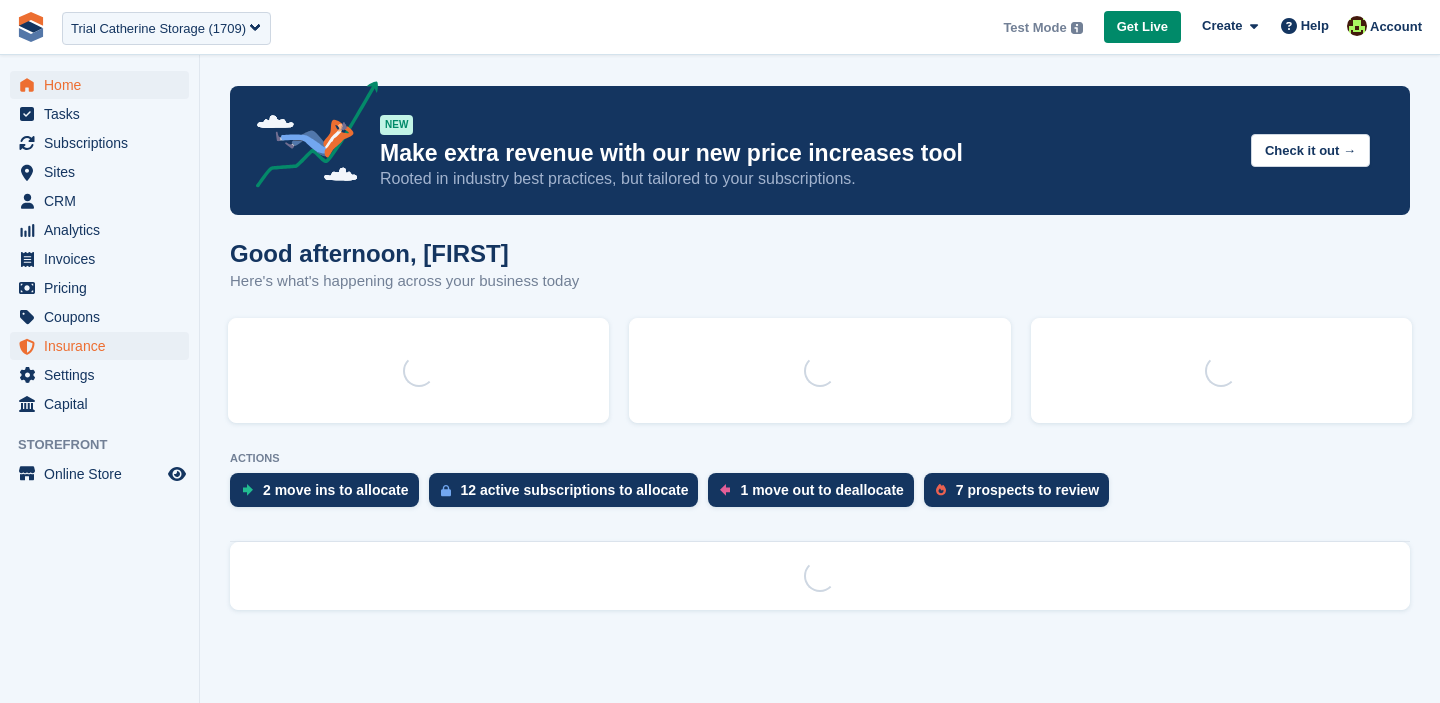 scroll, scrollTop: 0, scrollLeft: 0, axis: both 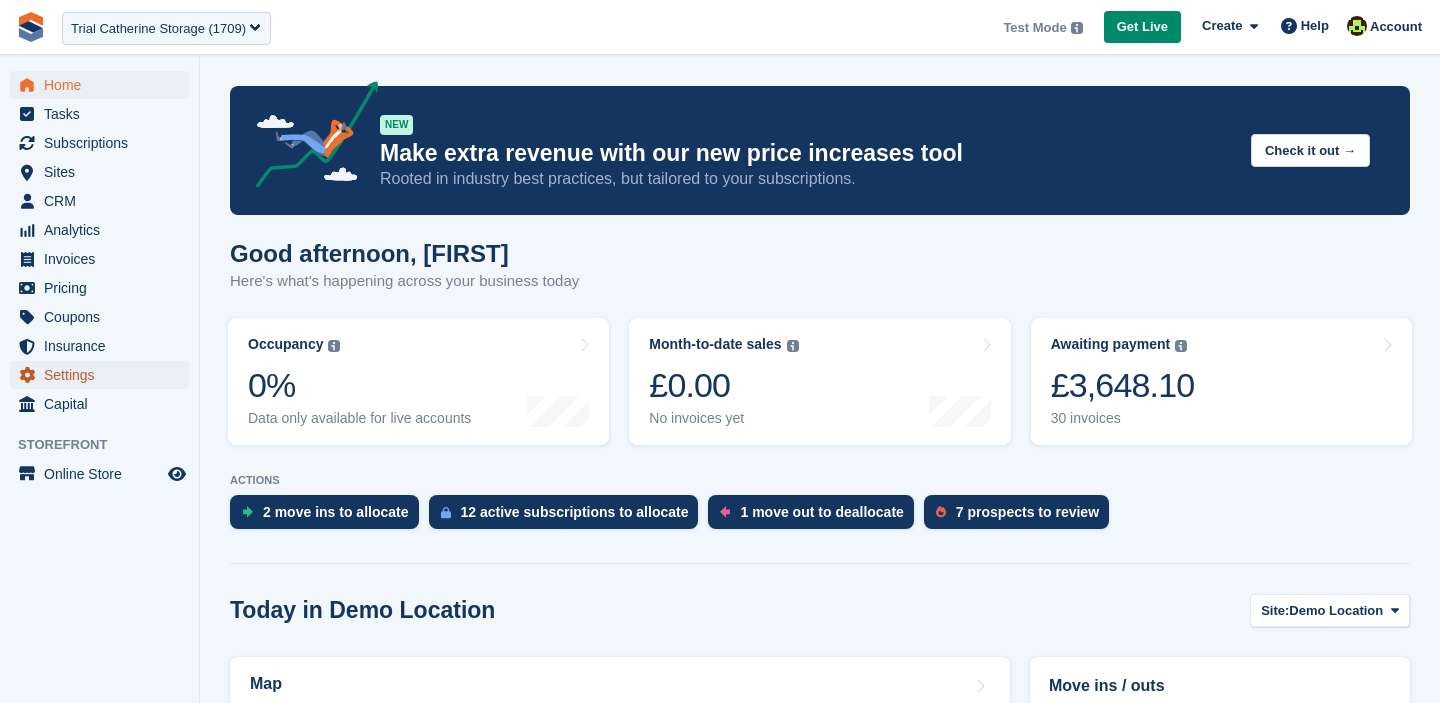 click on "Settings" at bounding box center [104, 375] 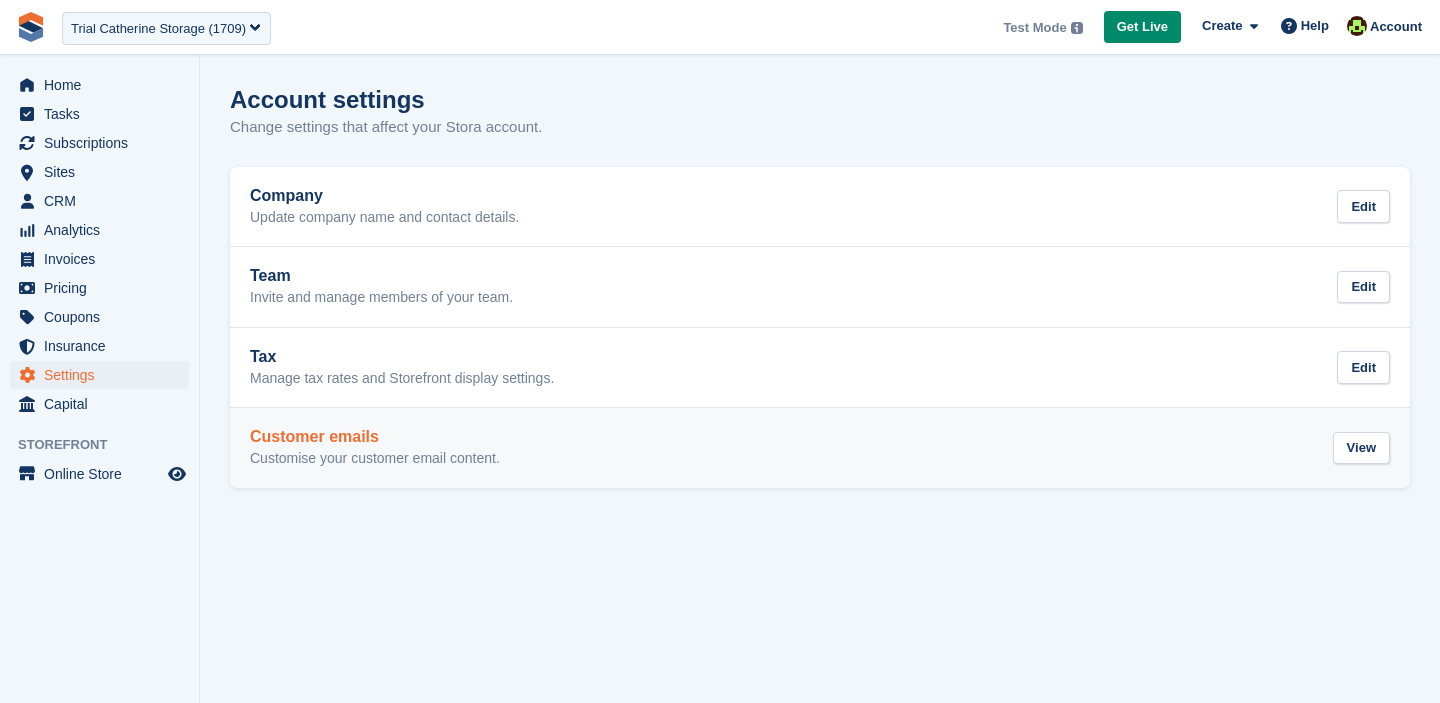 scroll, scrollTop: 0, scrollLeft: 0, axis: both 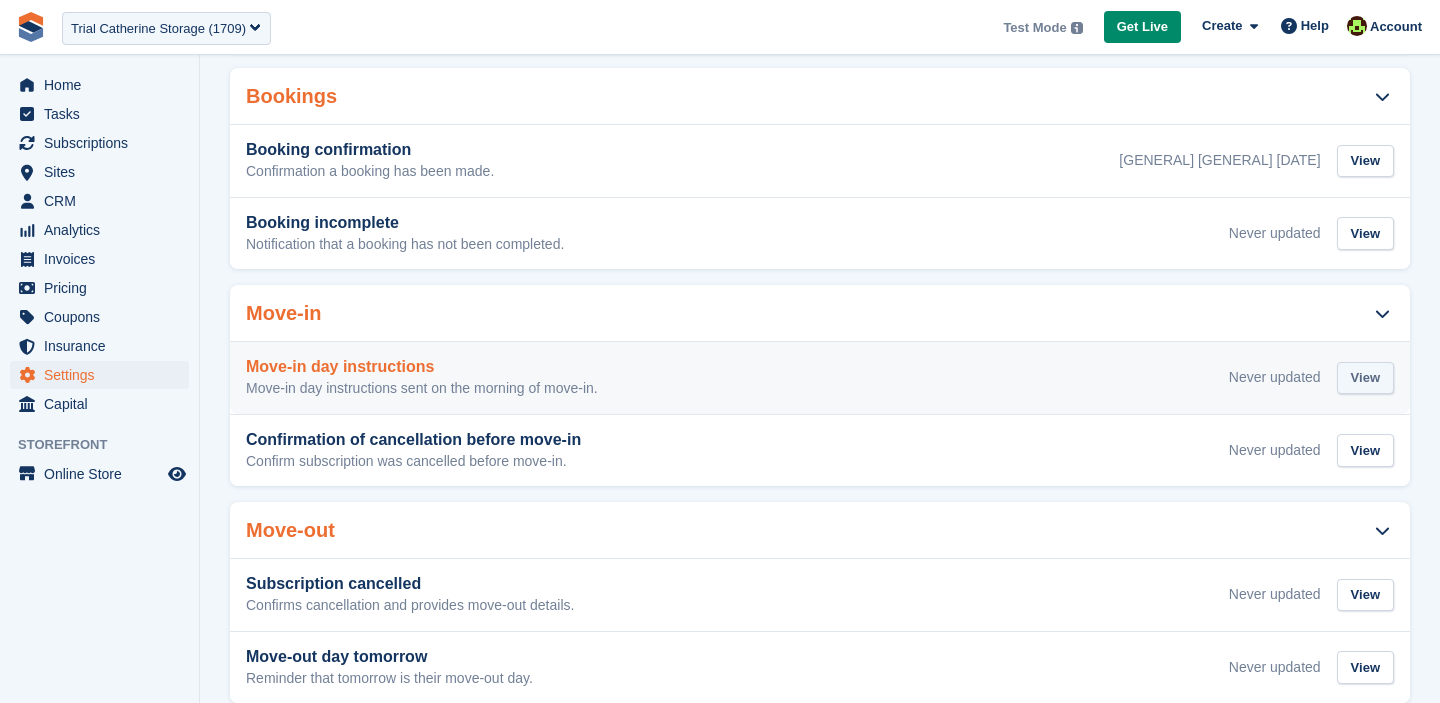 click on "View" at bounding box center (1365, 378) 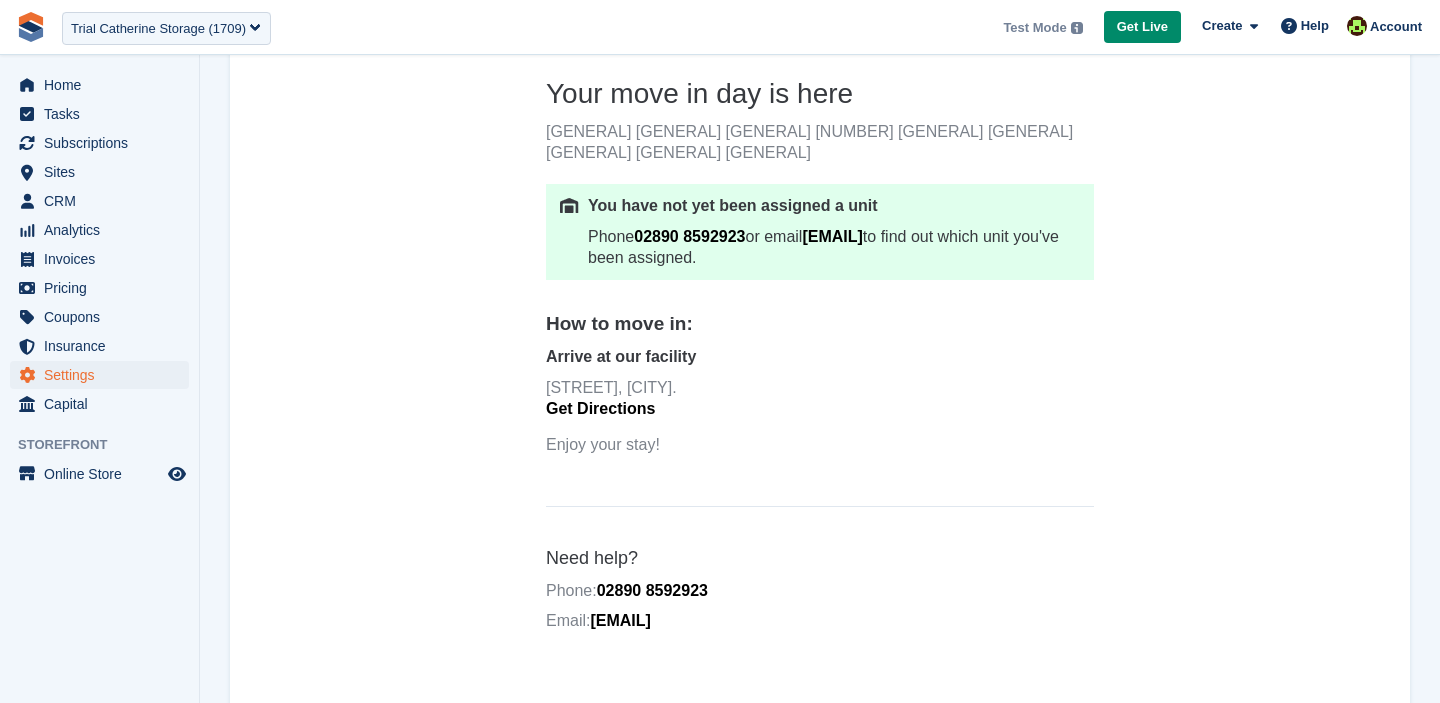 scroll, scrollTop: 277, scrollLeft: 0, axis: vertical 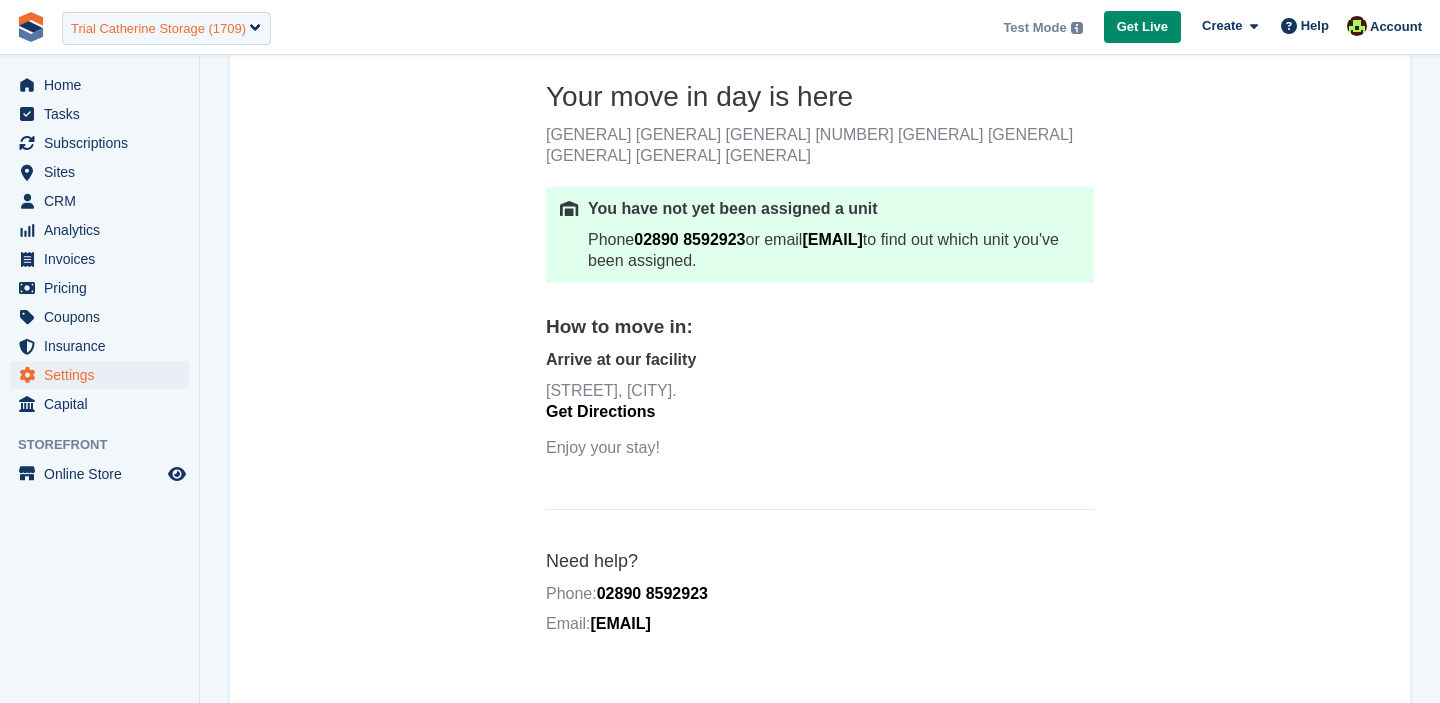 click on "Trial Catherine Storage (1709)" at bounding box center (158, 29) 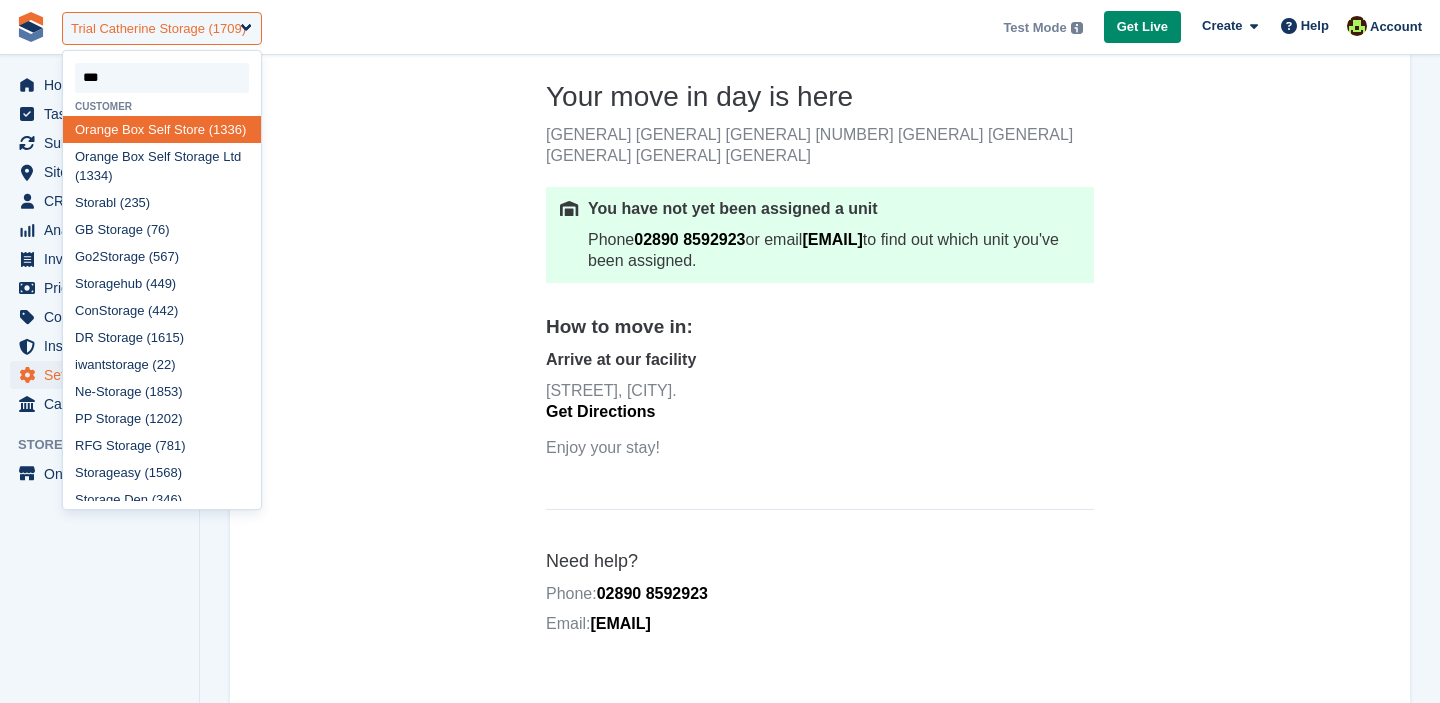 type on "****" 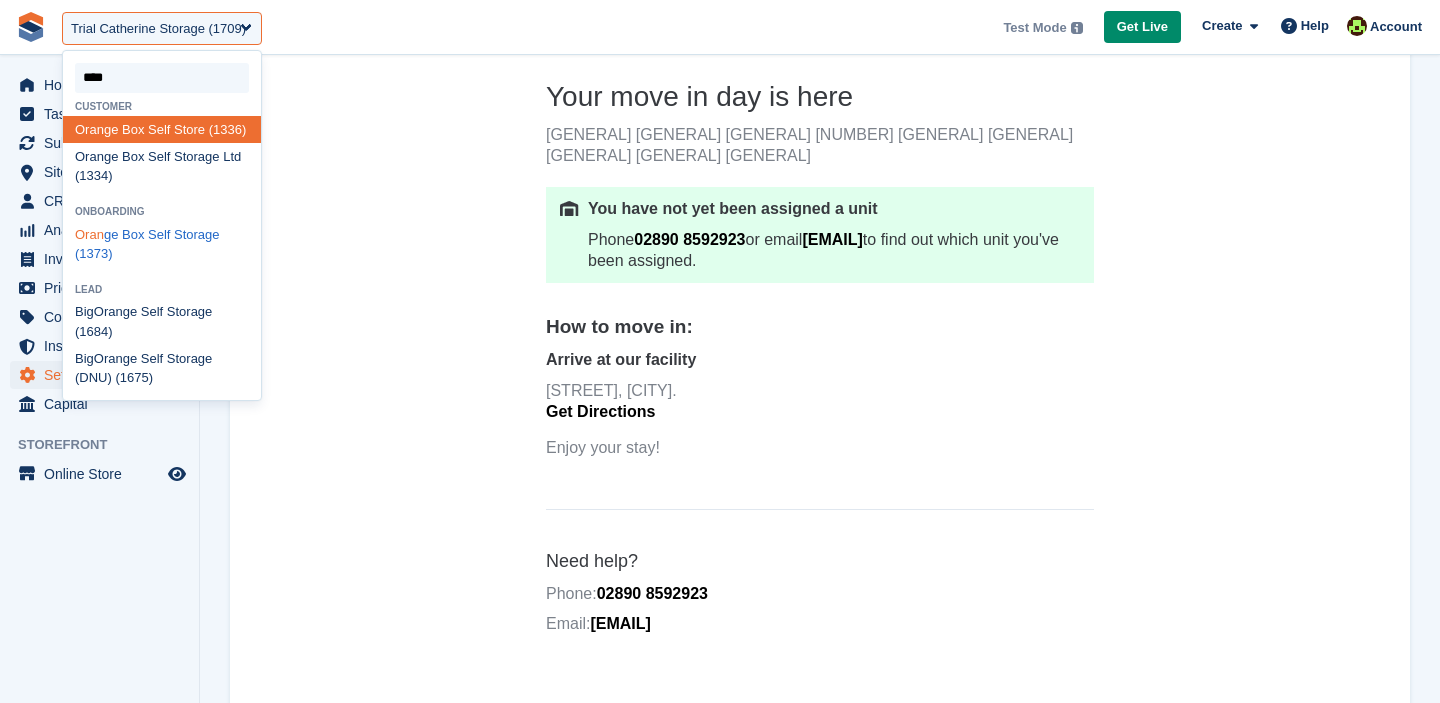 click on "Oran ge Box Self Storage (1373)" at bounding box center [162, 244] 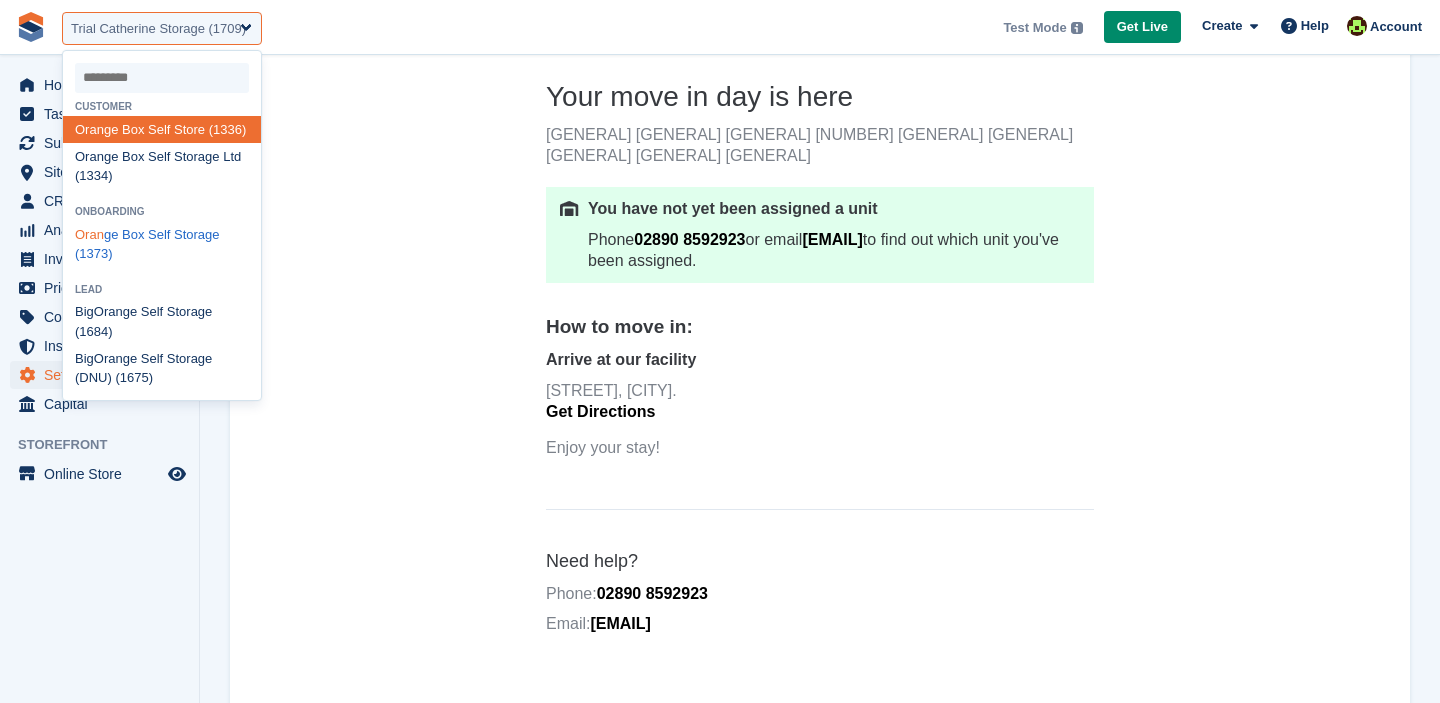 select on "****" 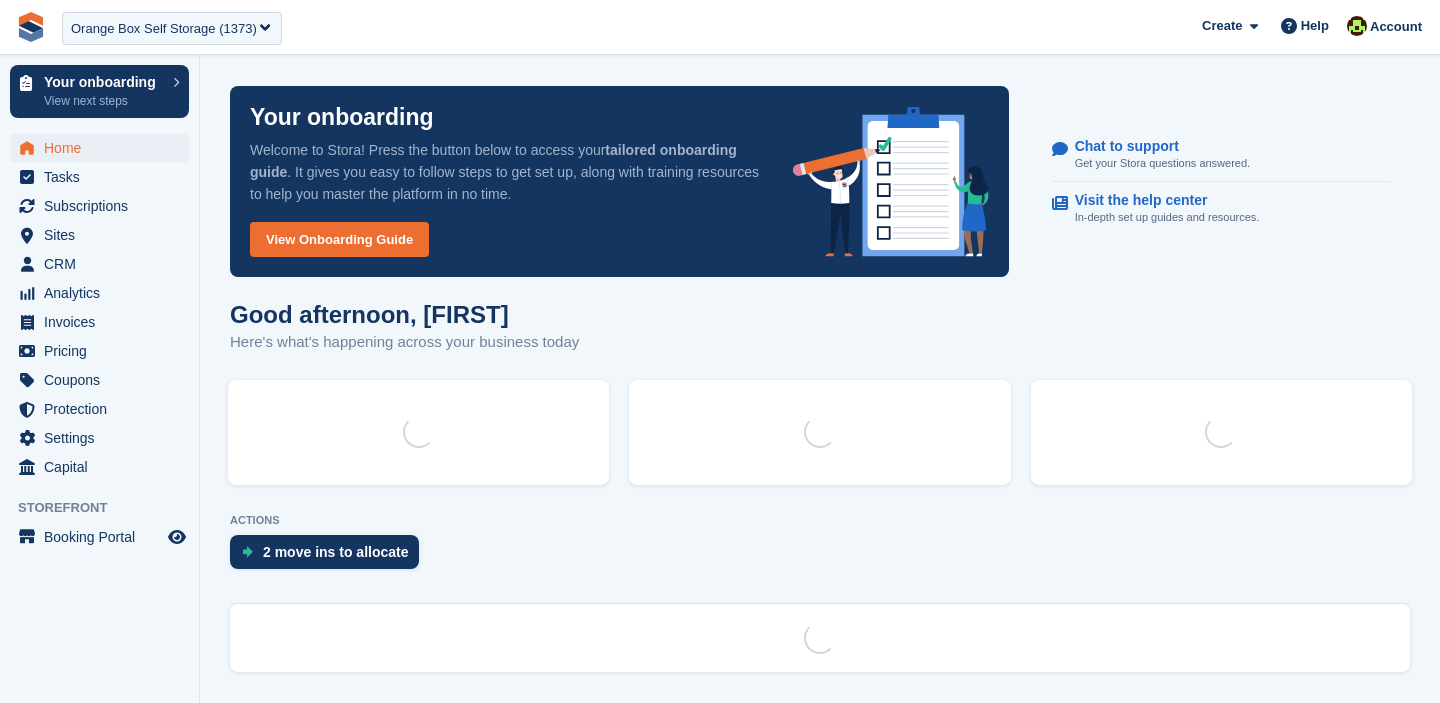 scroll, scrollTop: 0, scrollLeft: 0, axis: both 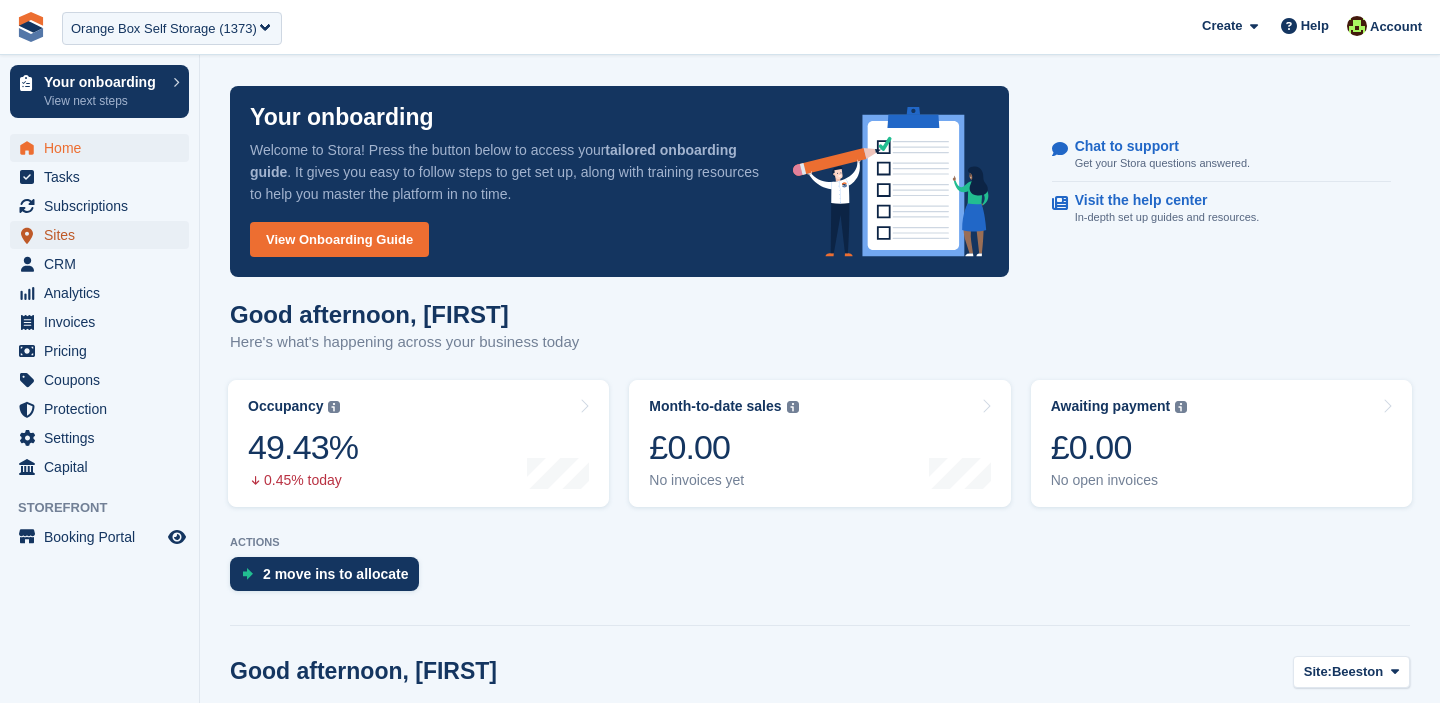 click on "Sites" at bounding box center (104, 235) 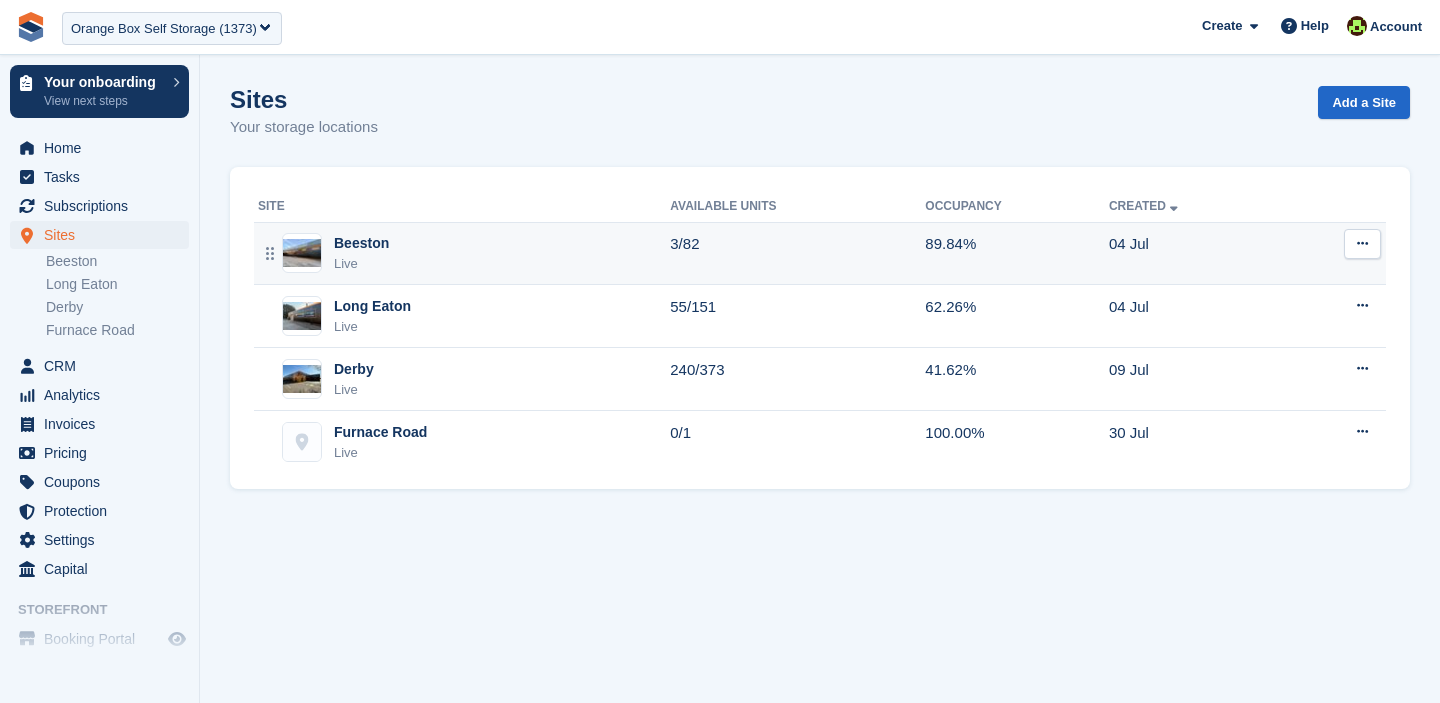 scroll, scrollTop: 0, scrollLeft: 0, axis: both 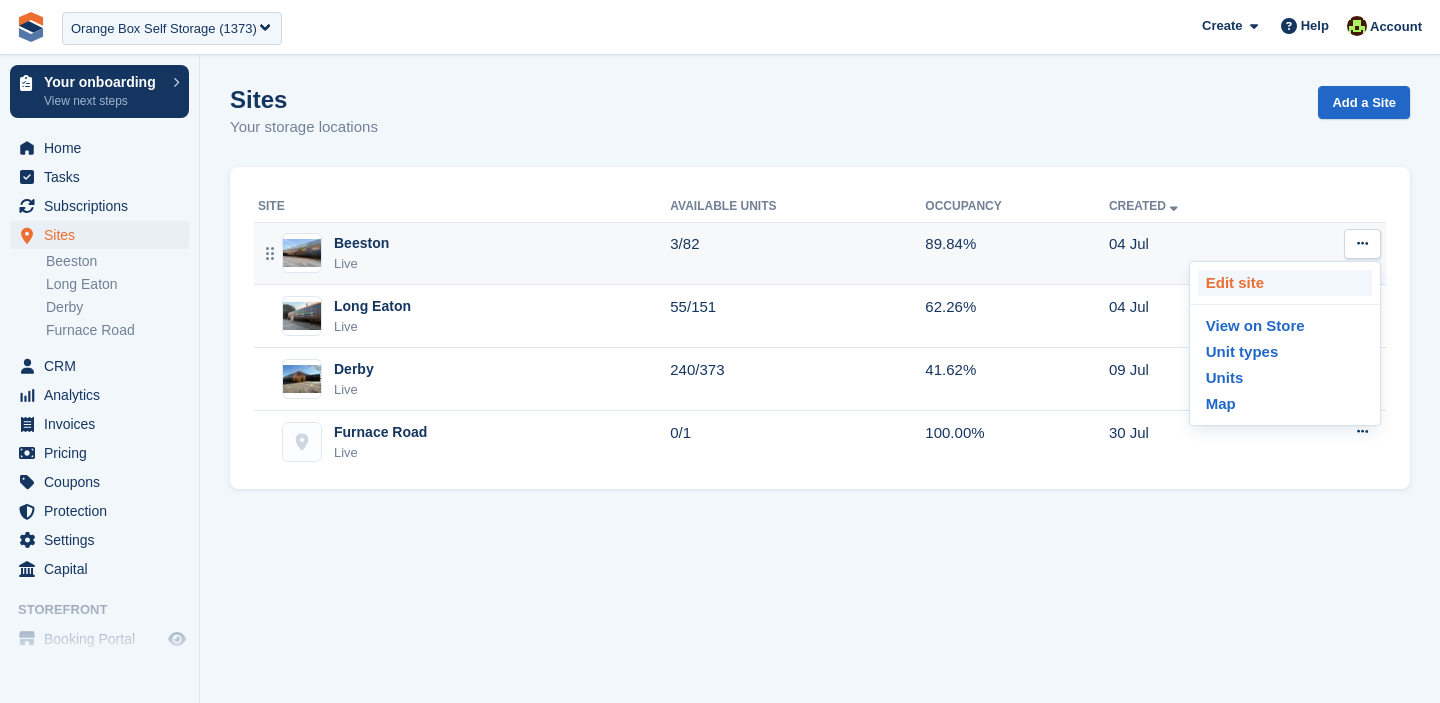 click on "Edit site" at bounding box center [1285, 283] 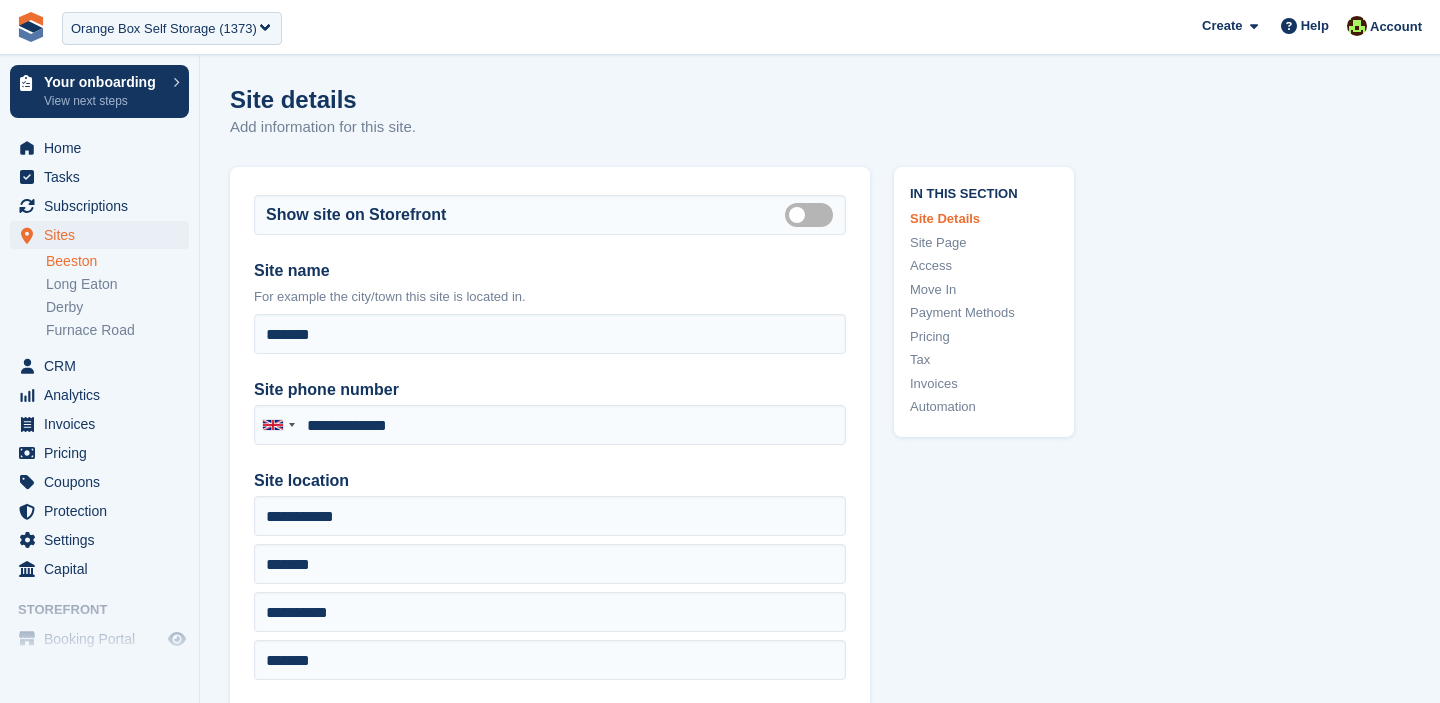 type on "**********" 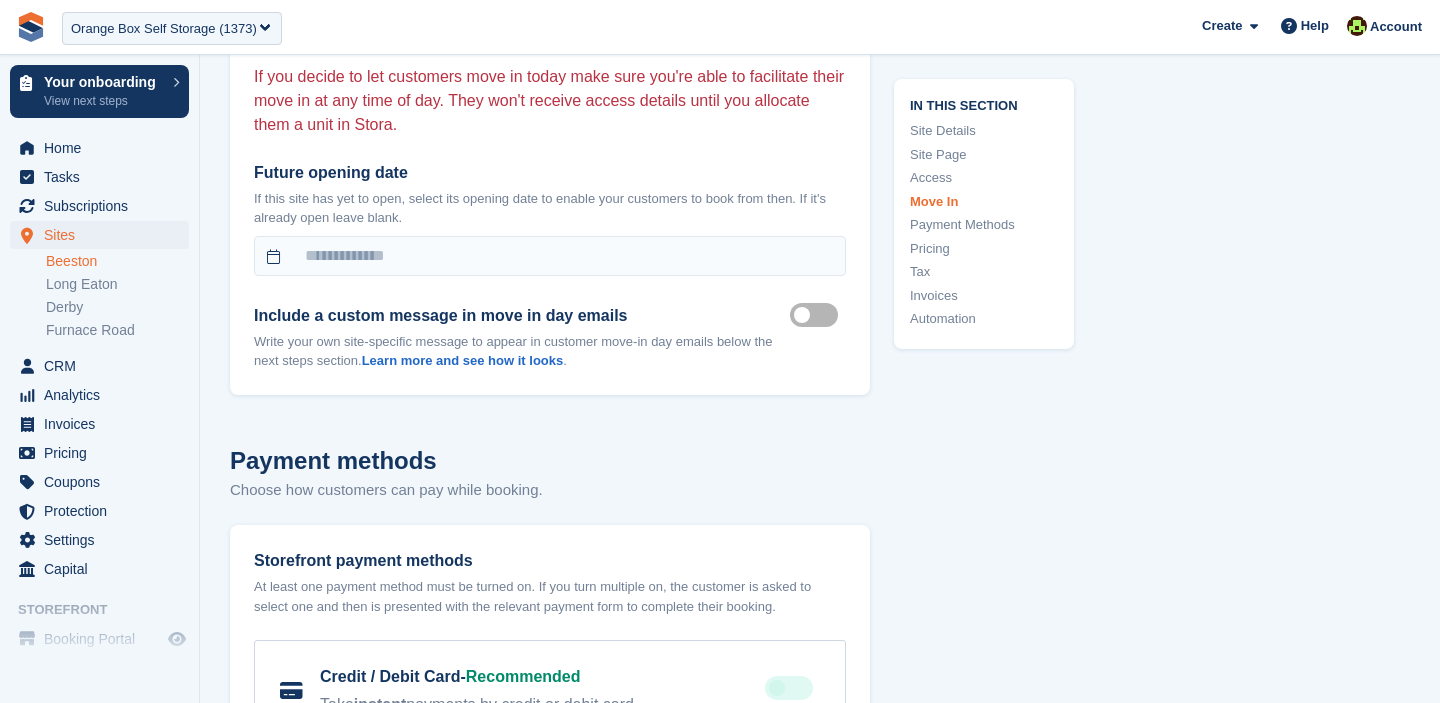 scroll, scrollTop: 5853, scrollLeft: 0, axis: vertical 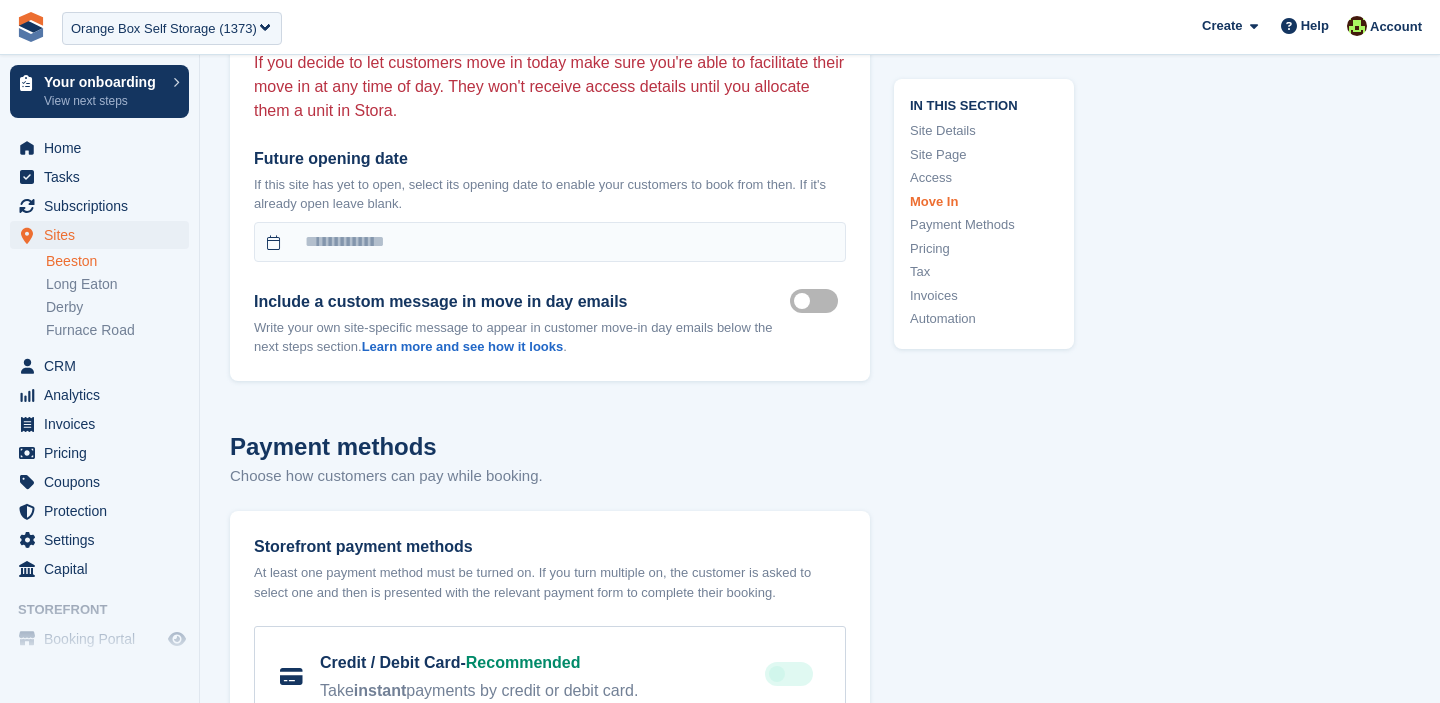 click on "Move in mailer custom message on" at bounding box center (818, 301) 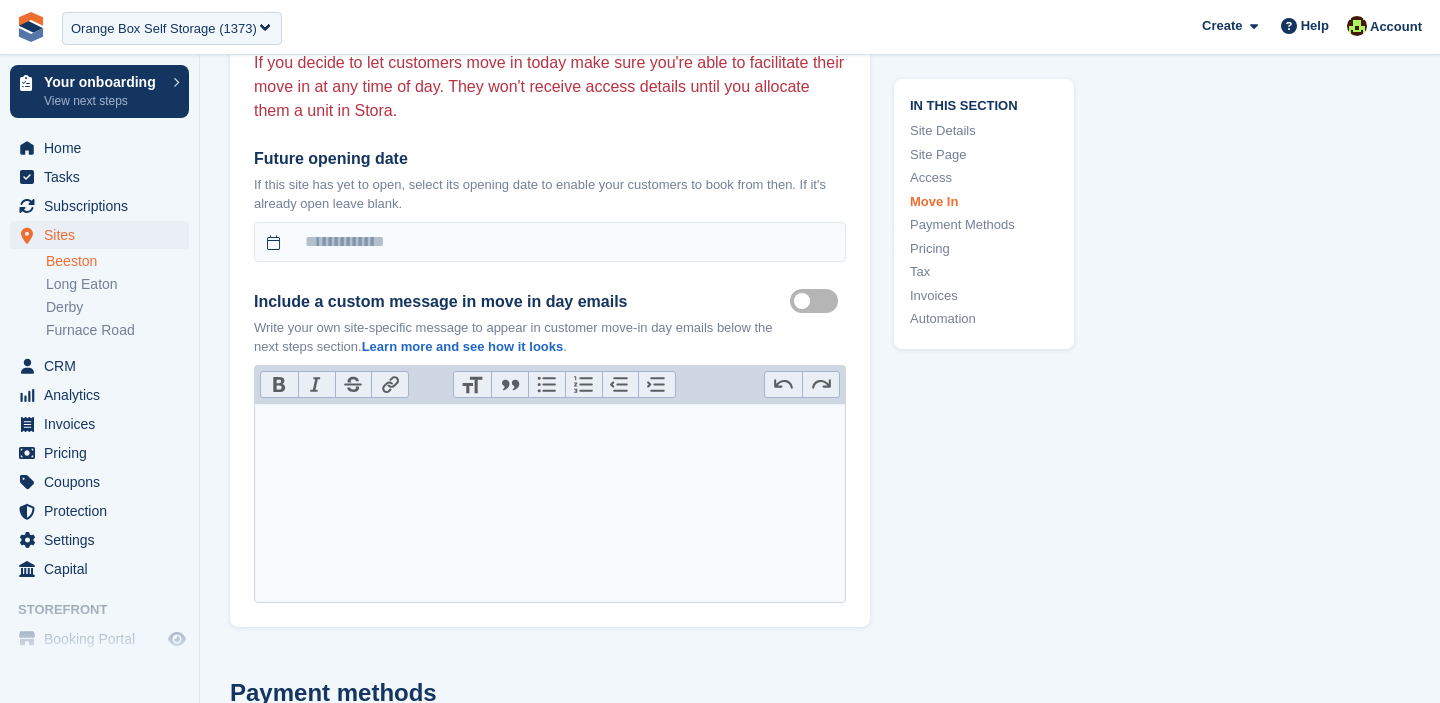 click at bounding box center [550, 503] 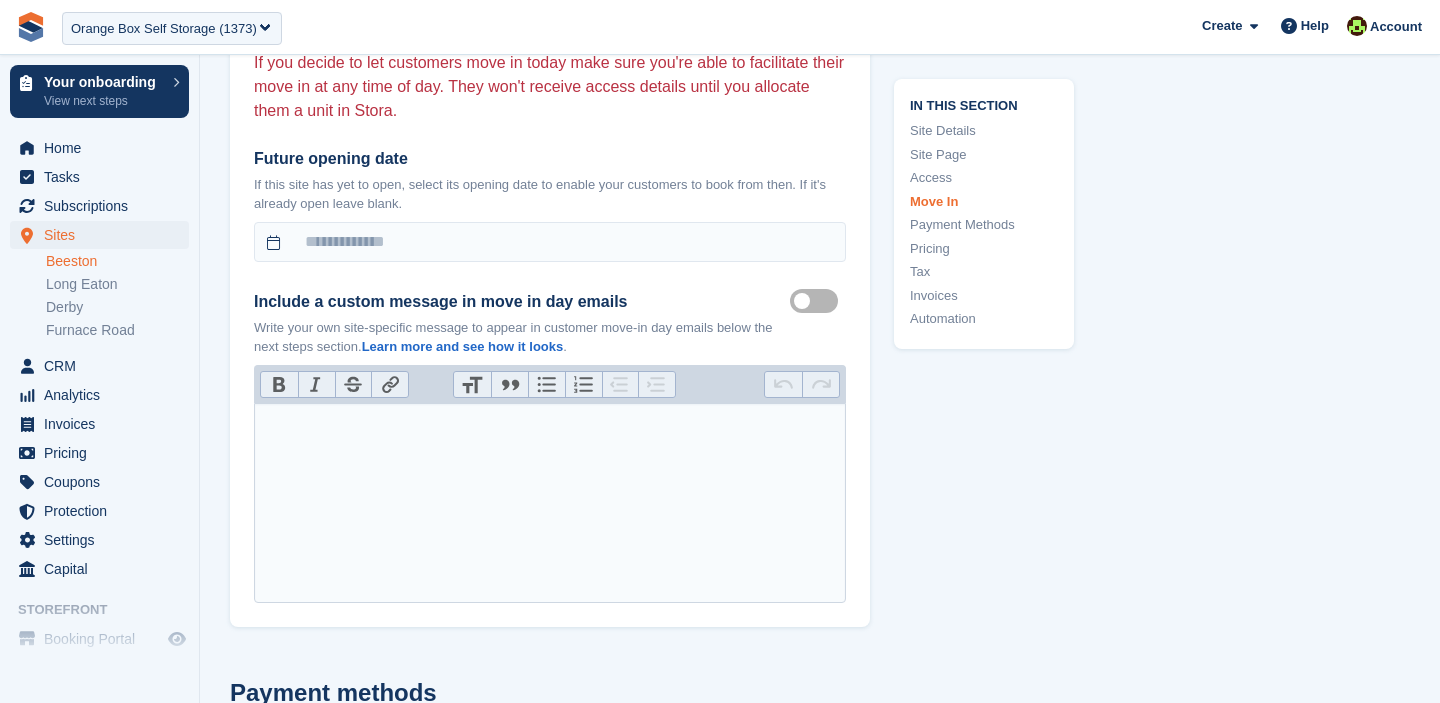 paste on "**********" 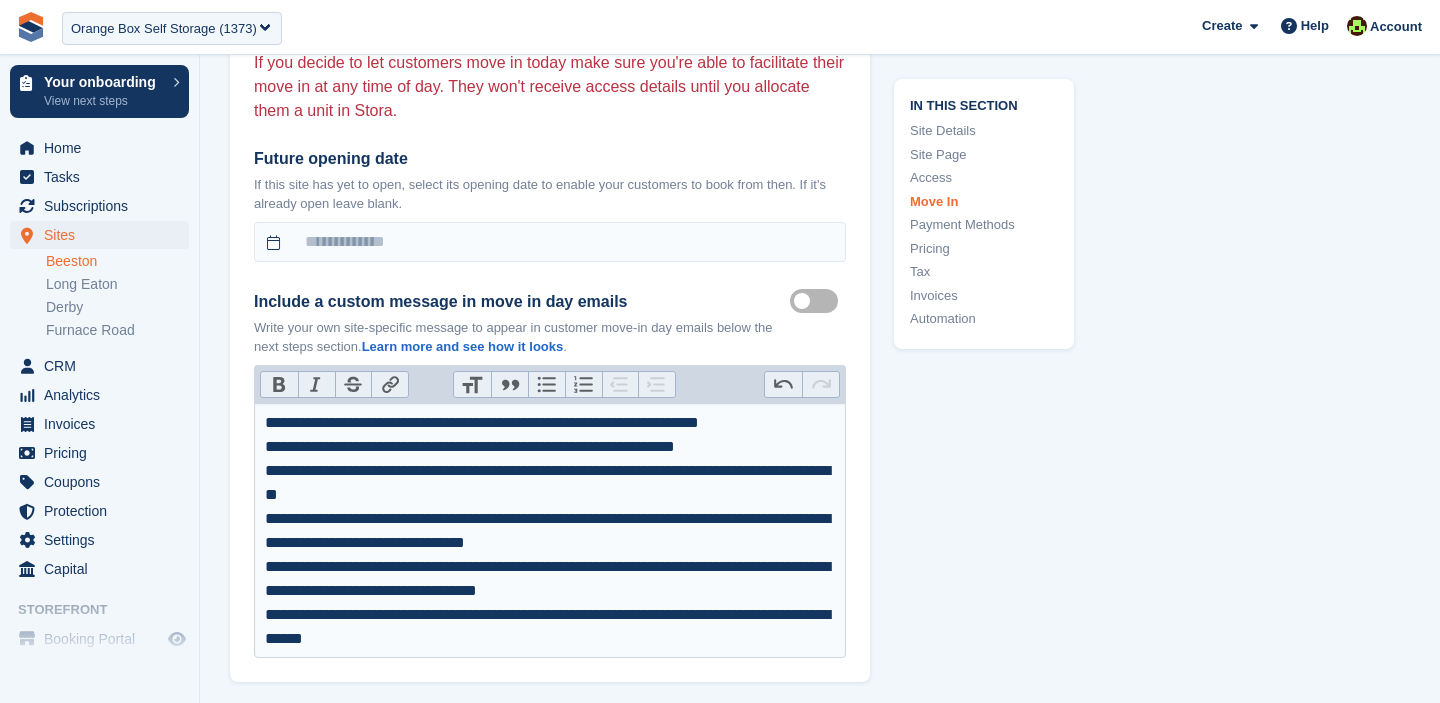 click on "**********" at bounding box center (550, 423) 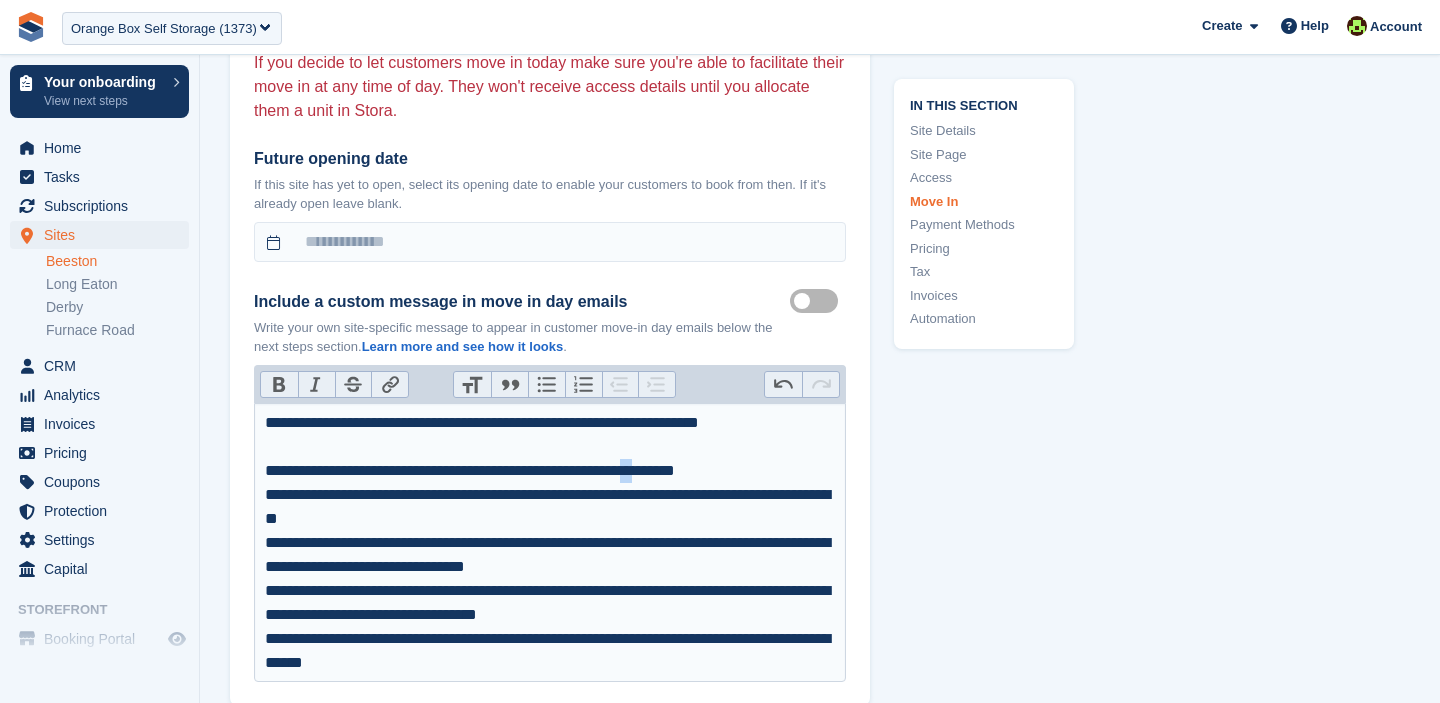 drag, startPoint x: 701, startPoint y: 466, endPoint x: 718, endPoint y: 469, distance: 17.262676 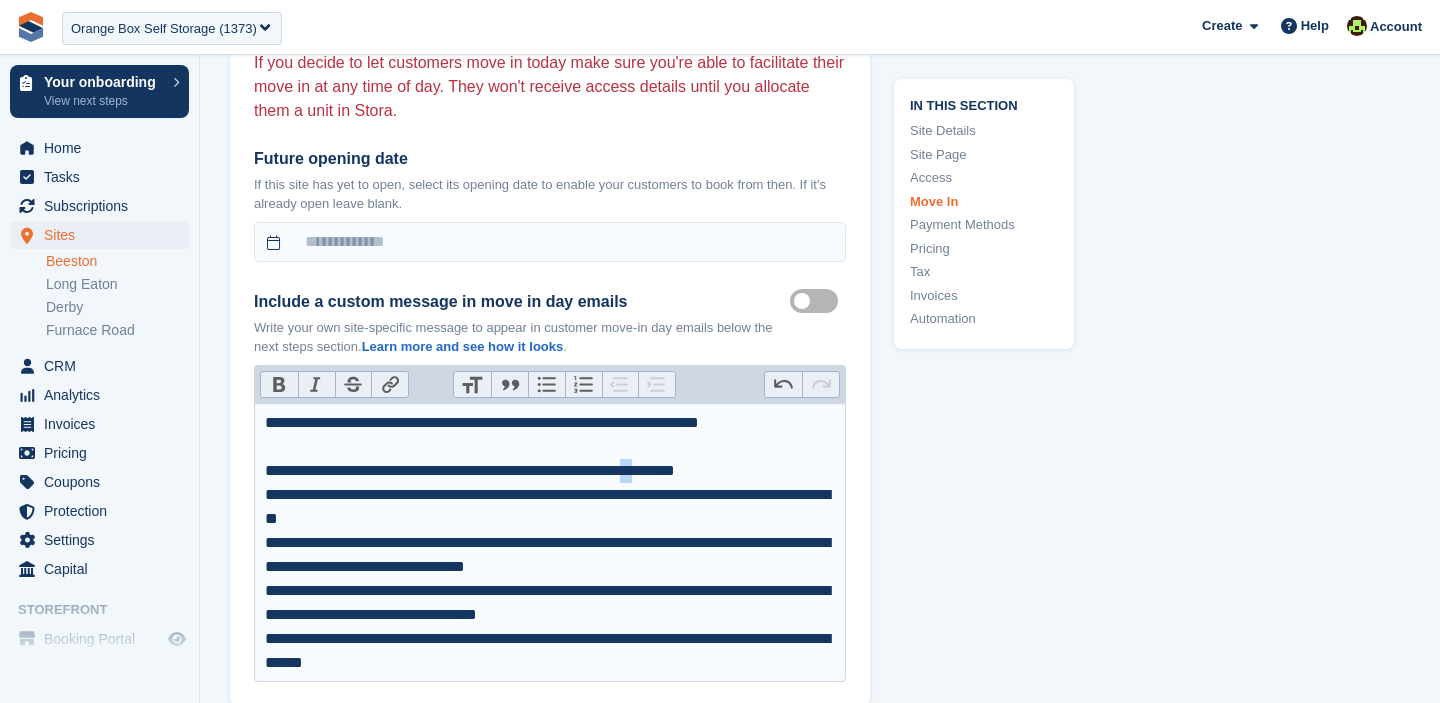 click on "**********" at bounding box center [550, 471] 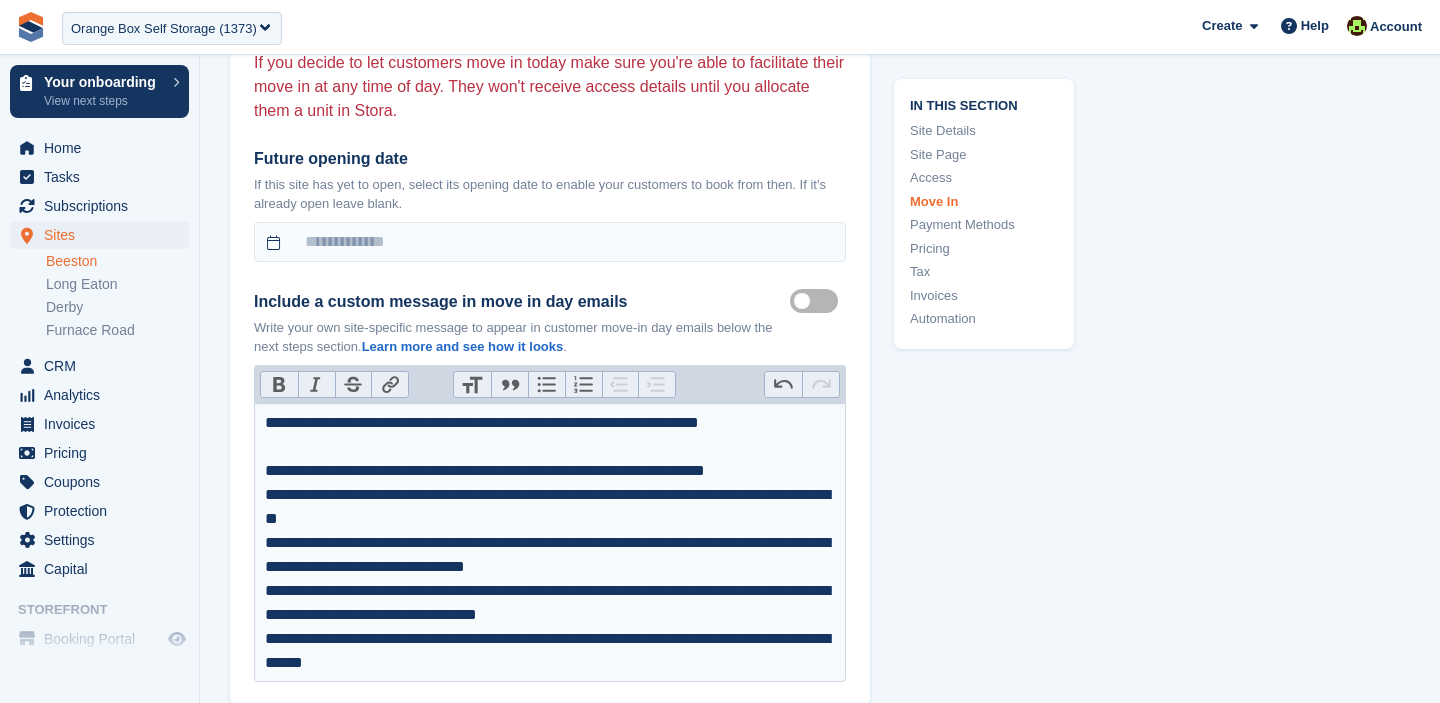 click on "**********" at bounding box center [550, 471] 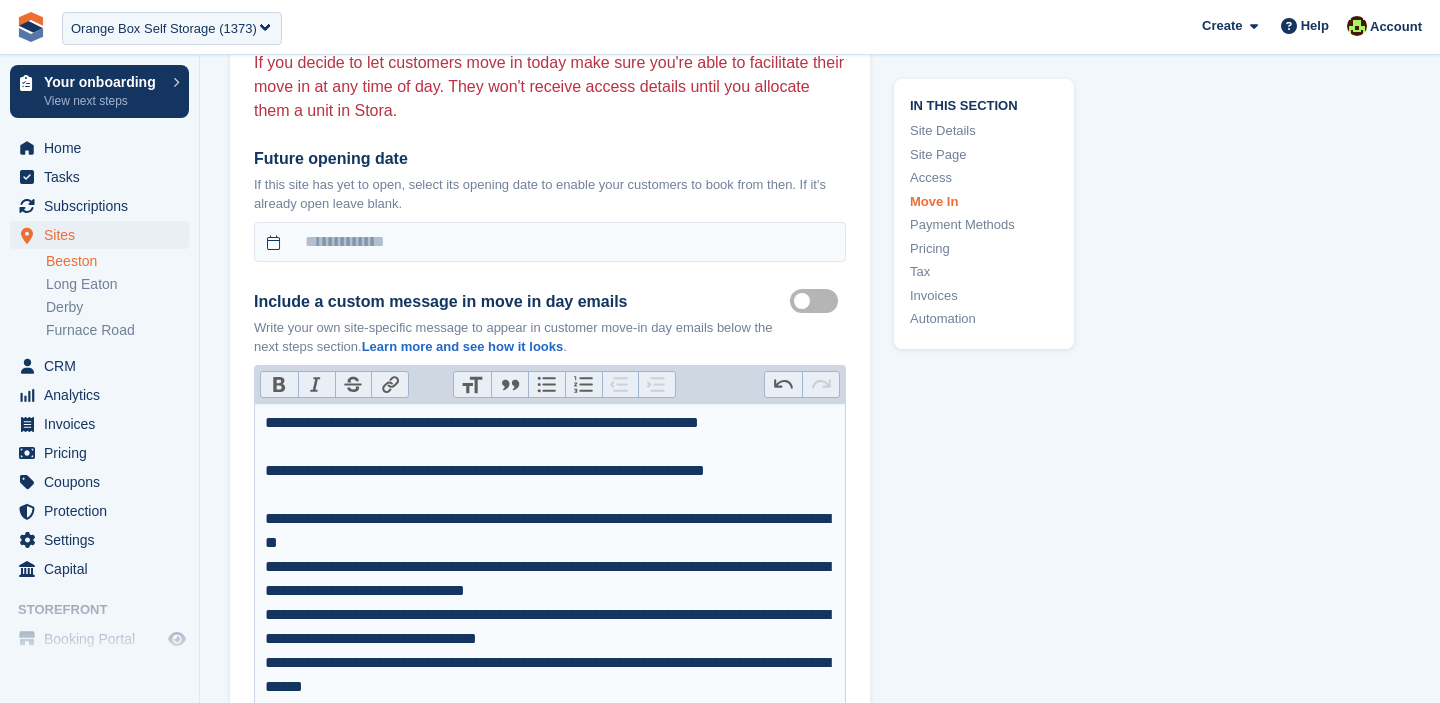 click on "**********" at bounding box center (550, 531) 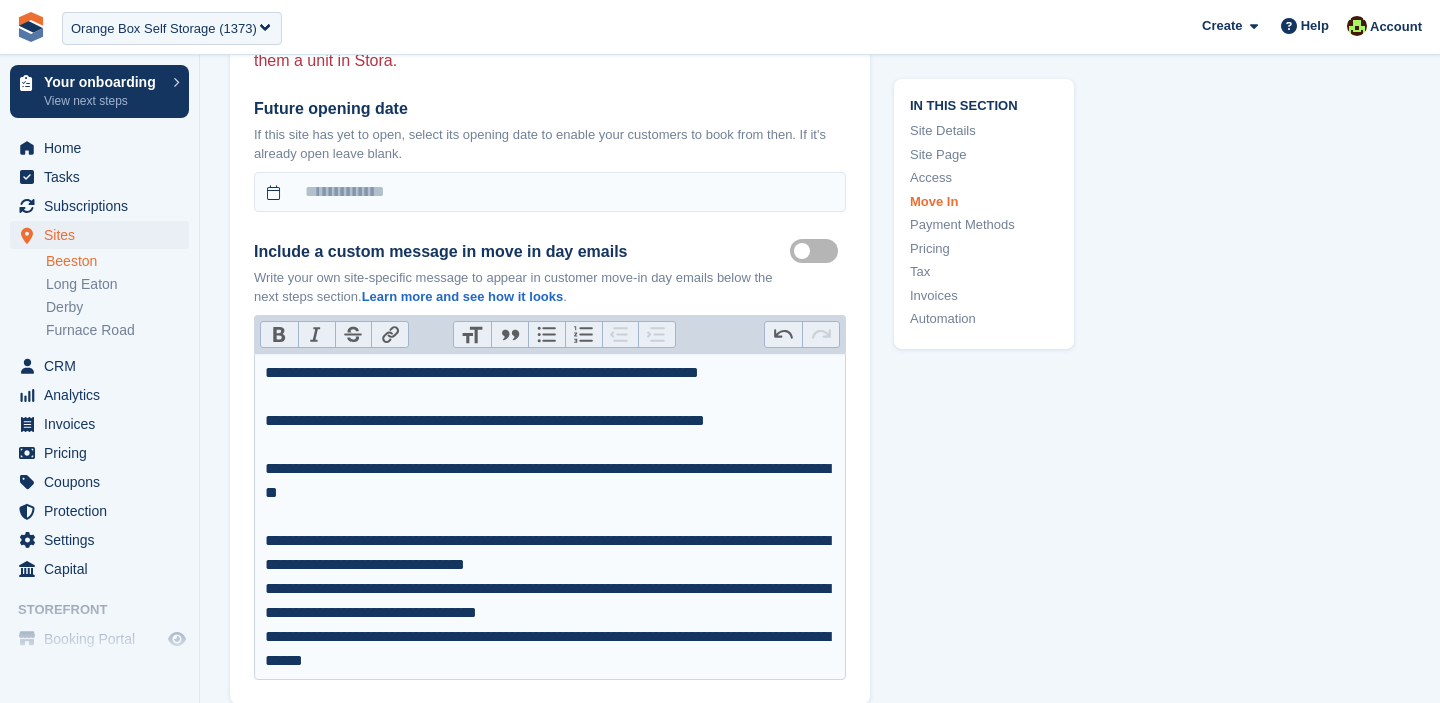scroll, scrollTop: 5962, scrollLeft: 0, axis: vertical 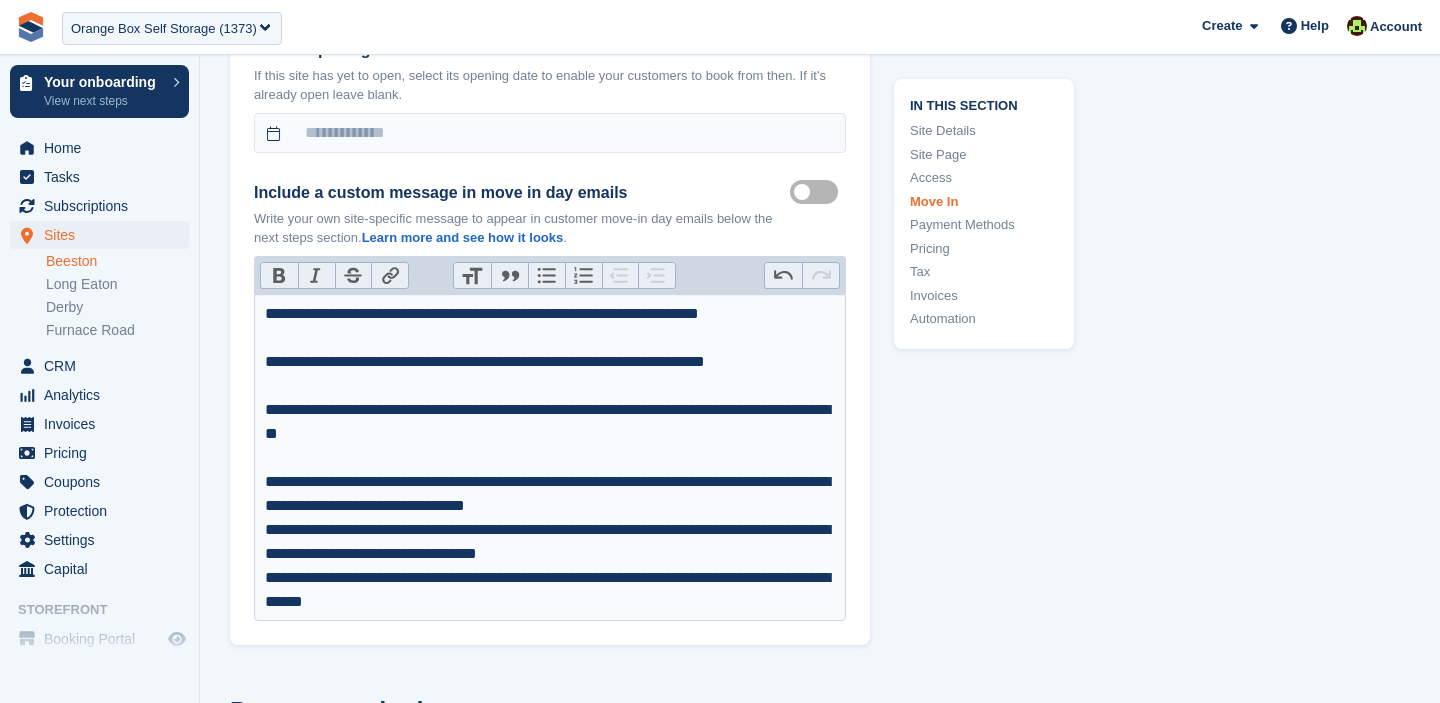 click on "**********" at bounding box center [550, 494] 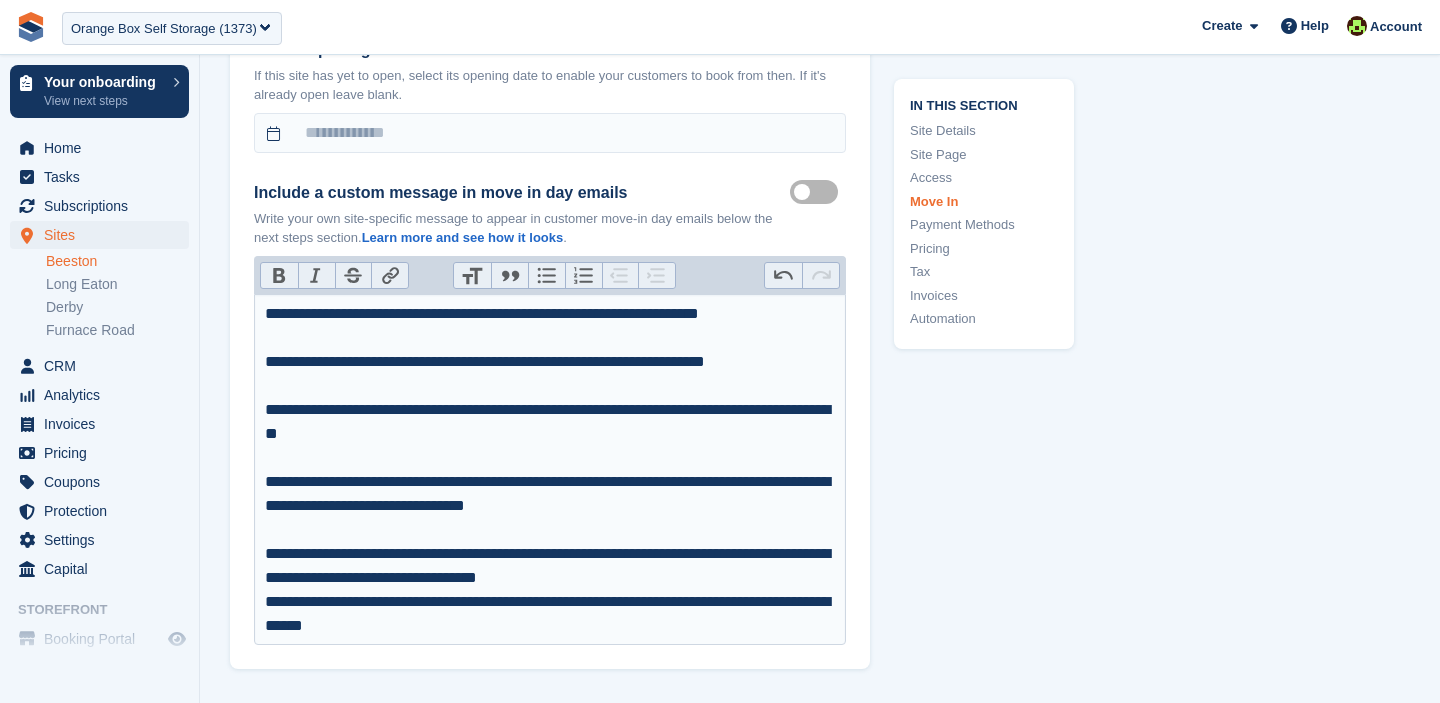 click on "**********" at bounding box center (550, 566) 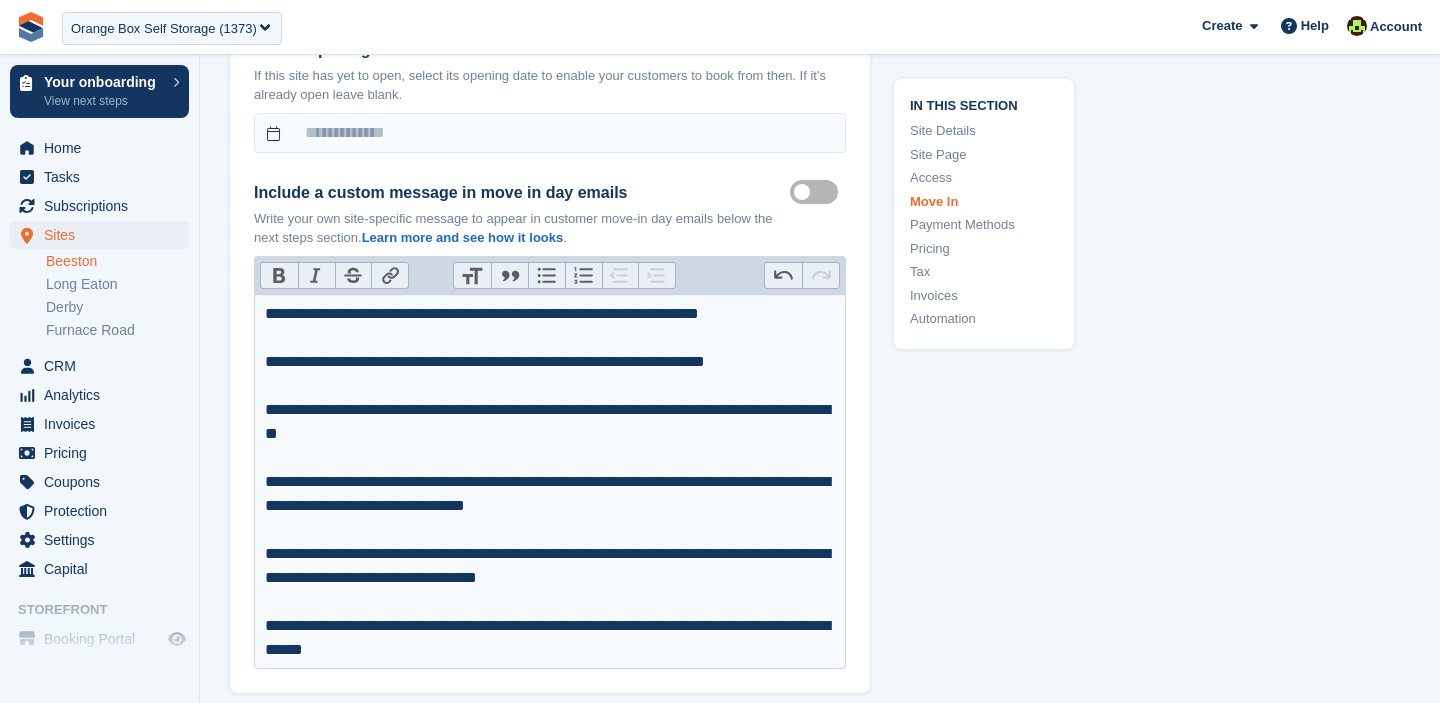 type on "**********" 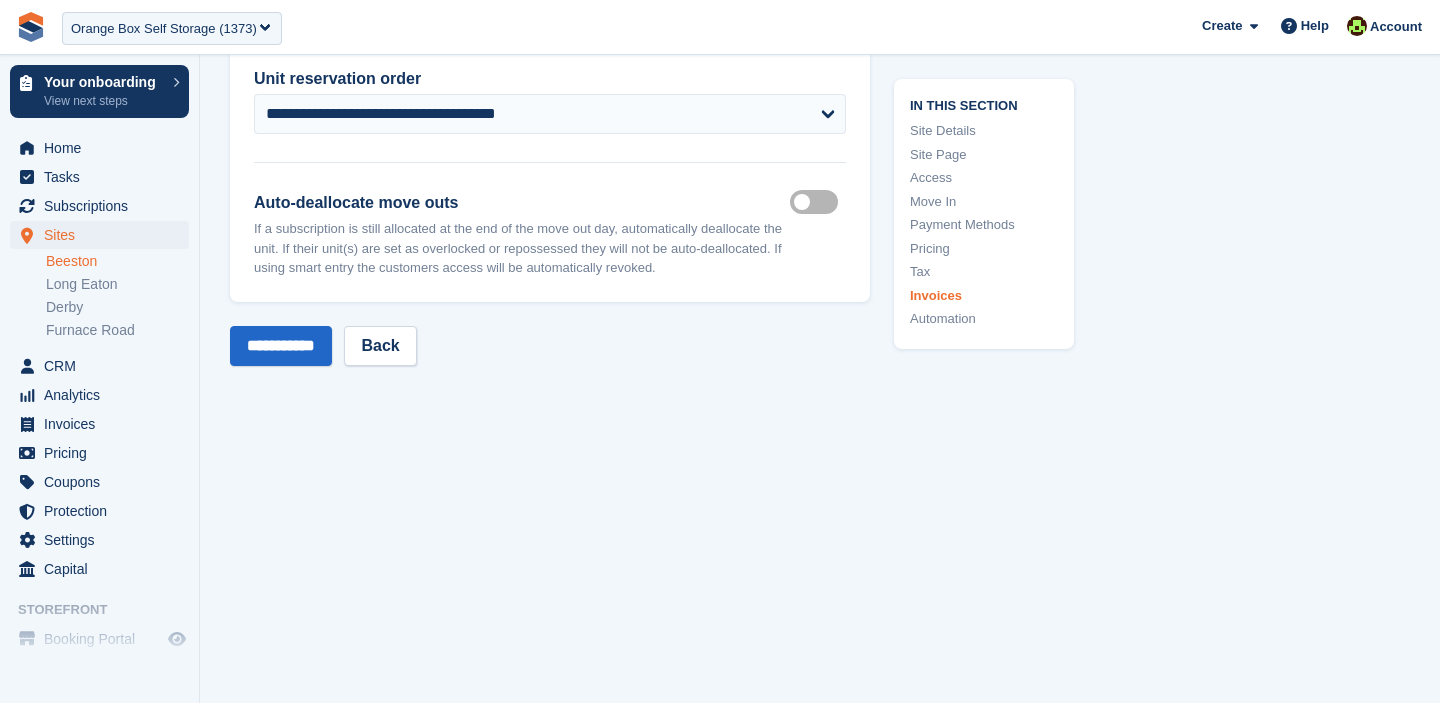 scroll, scrollTop: 9438, scrollLeft: 0, axis: vertical 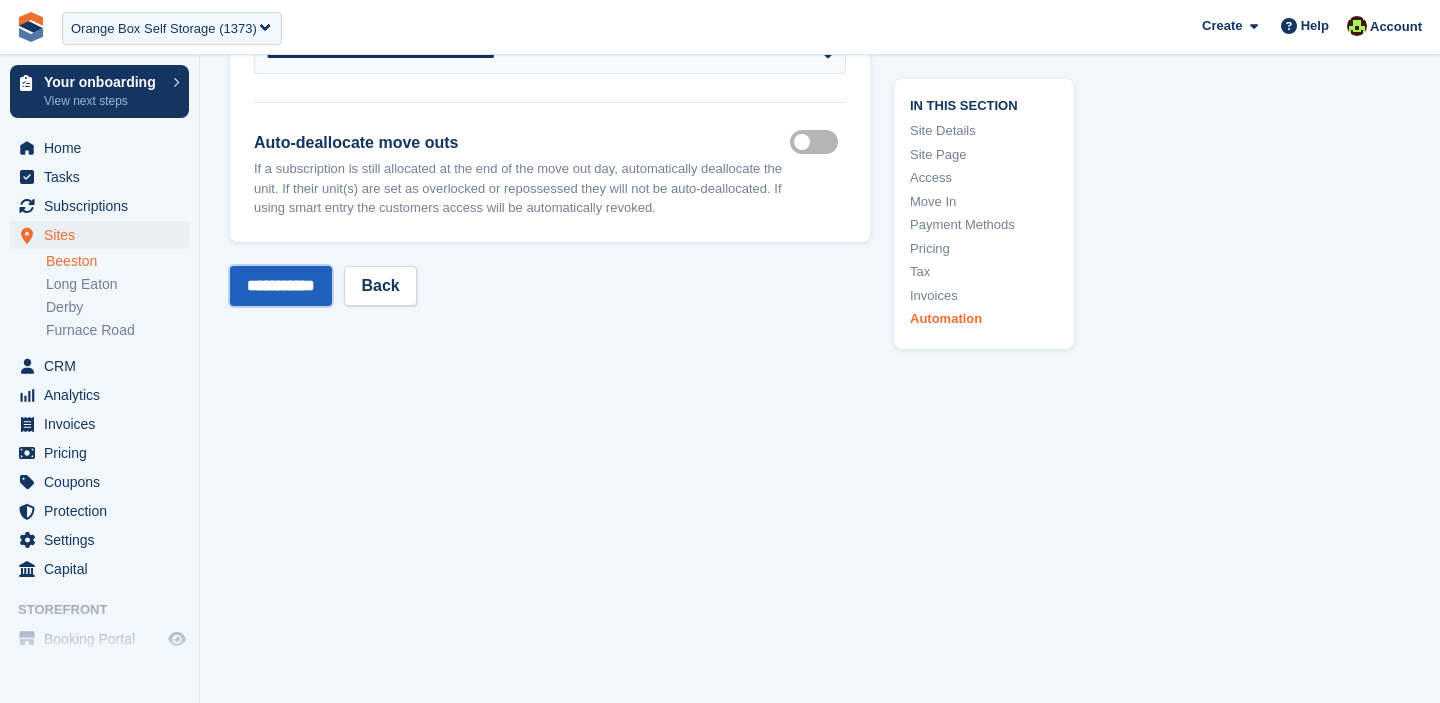 click on "**********" at bounding box center [281, 286] 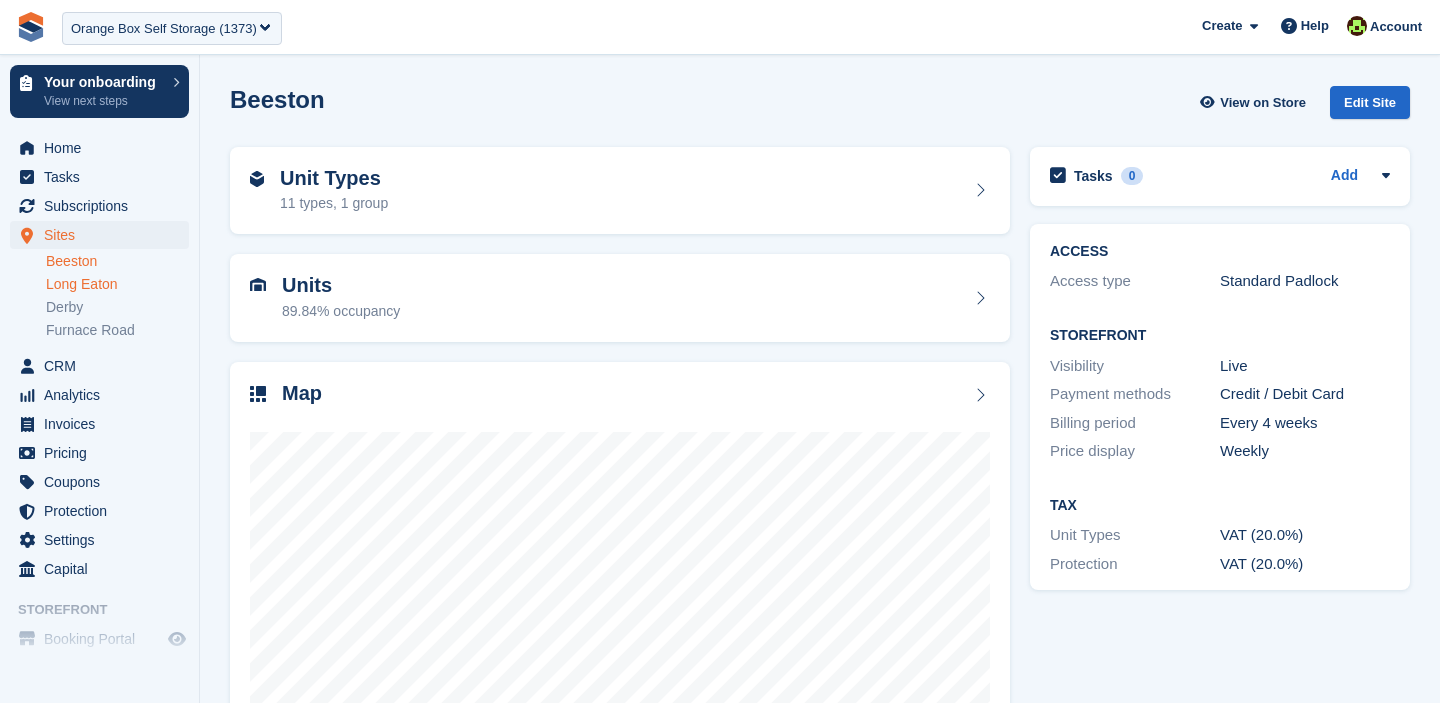 scroll, scrollTop: 0, scrollLeft: 0, axis: both 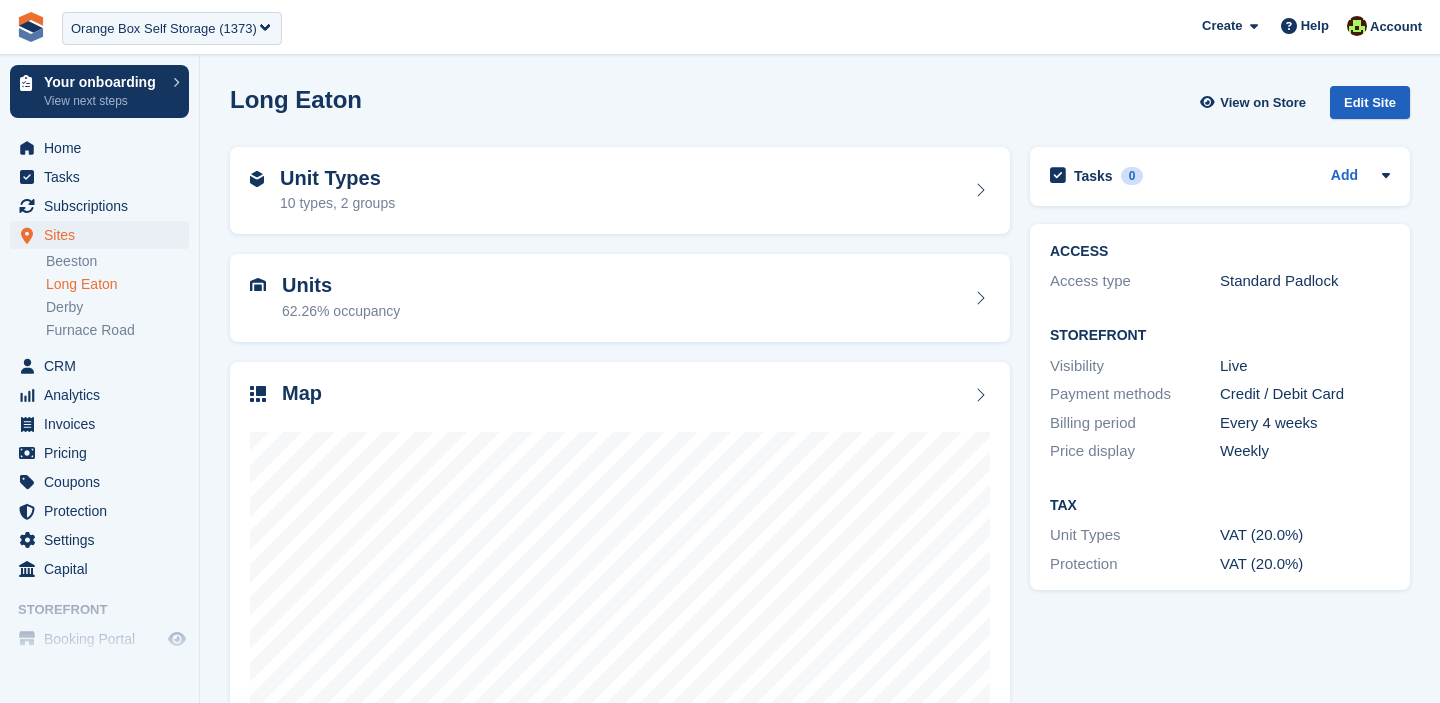 click on "Edit Site" at bounding box center (1370, 102) 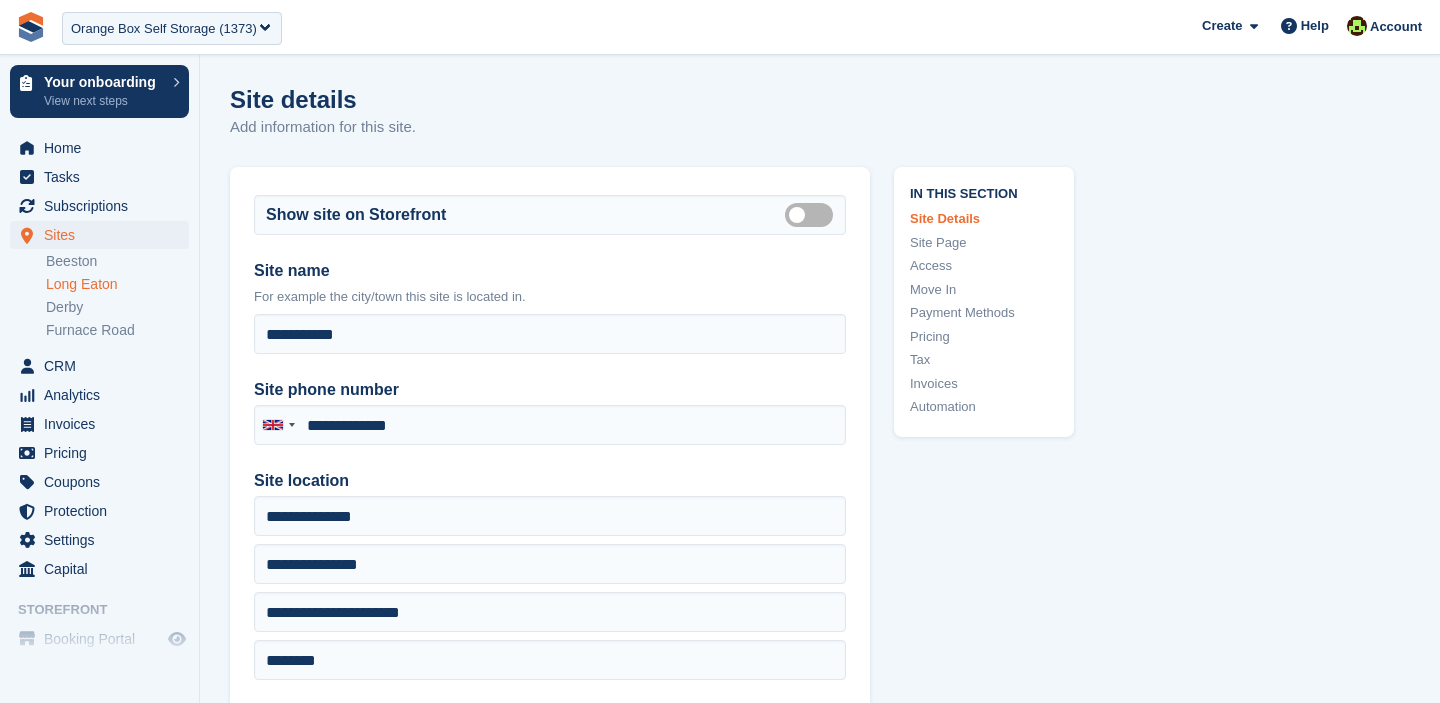 scroll, scrollTop: 0, scrollLeft: 0, axis: both 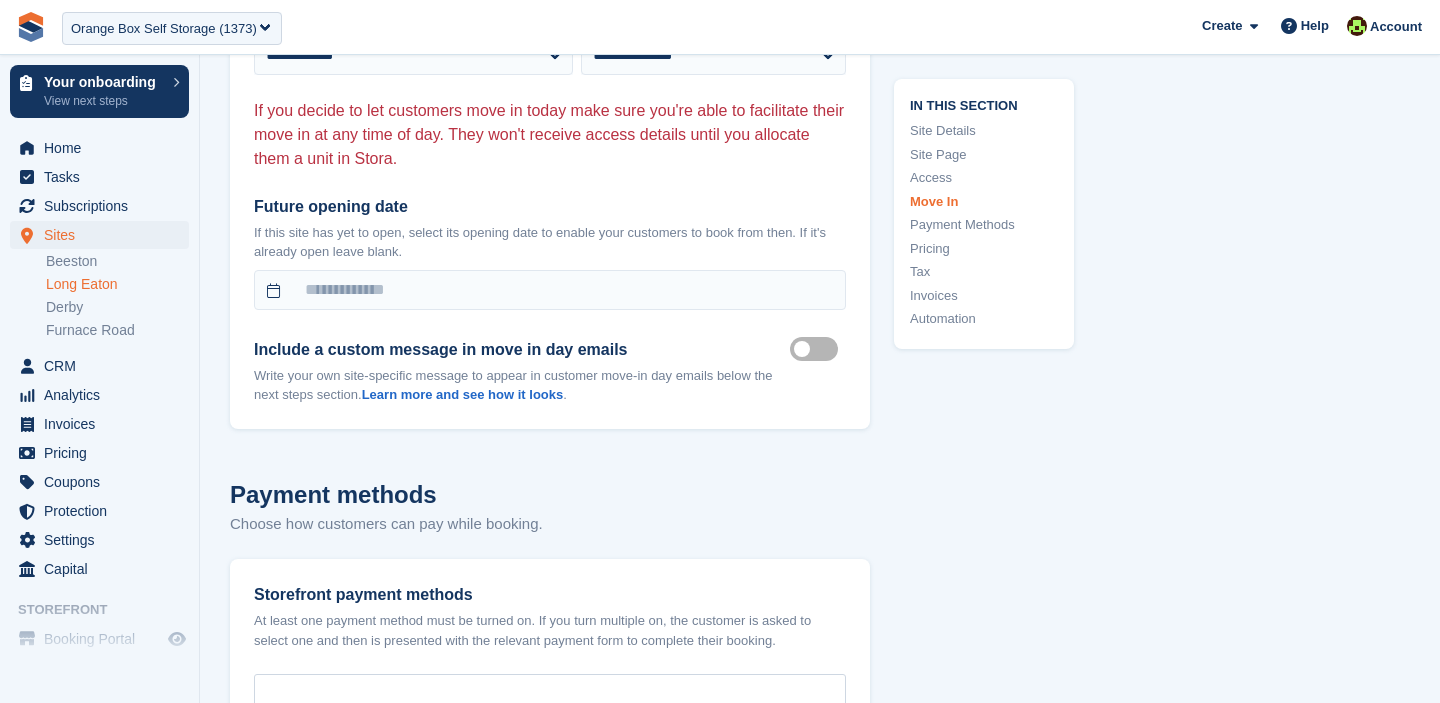 click on "Move in mailer custom message on" at bounding box center [818, 349] 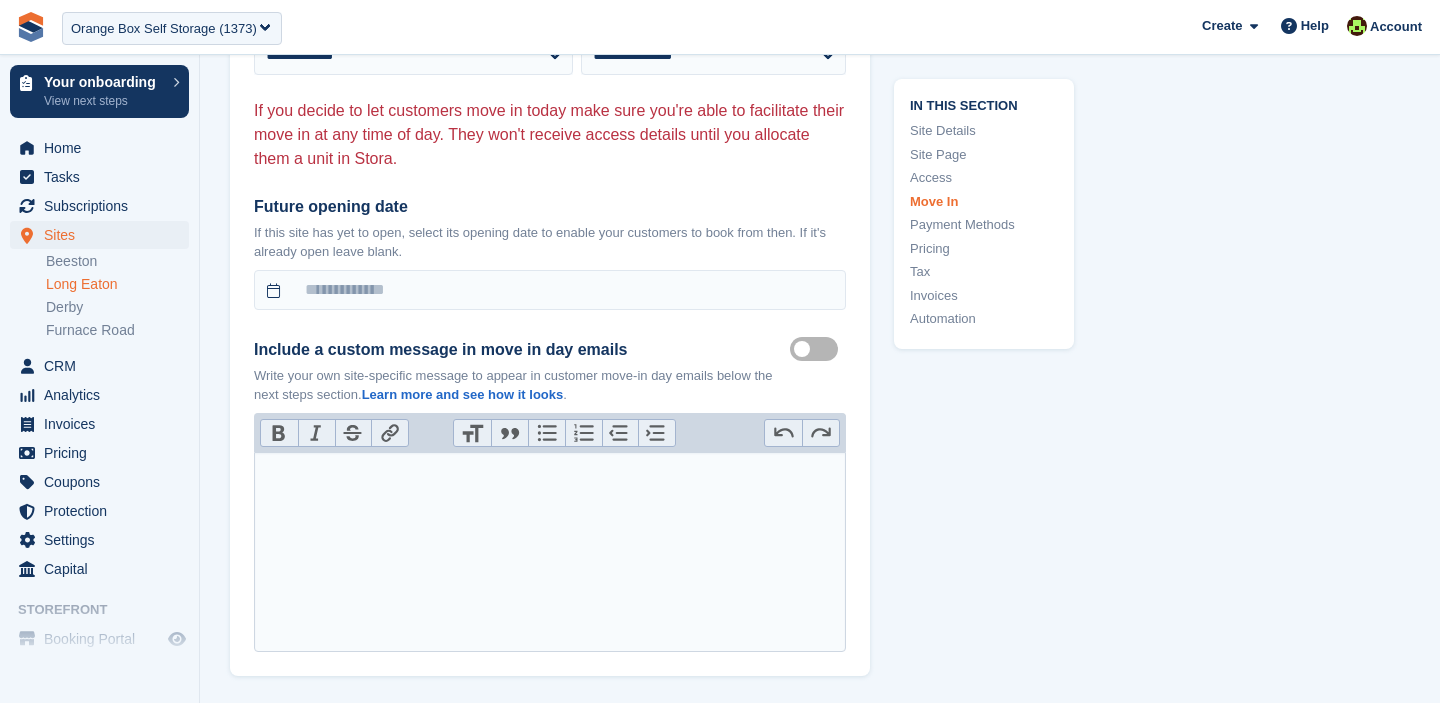 click at bounding box center [550, 552] 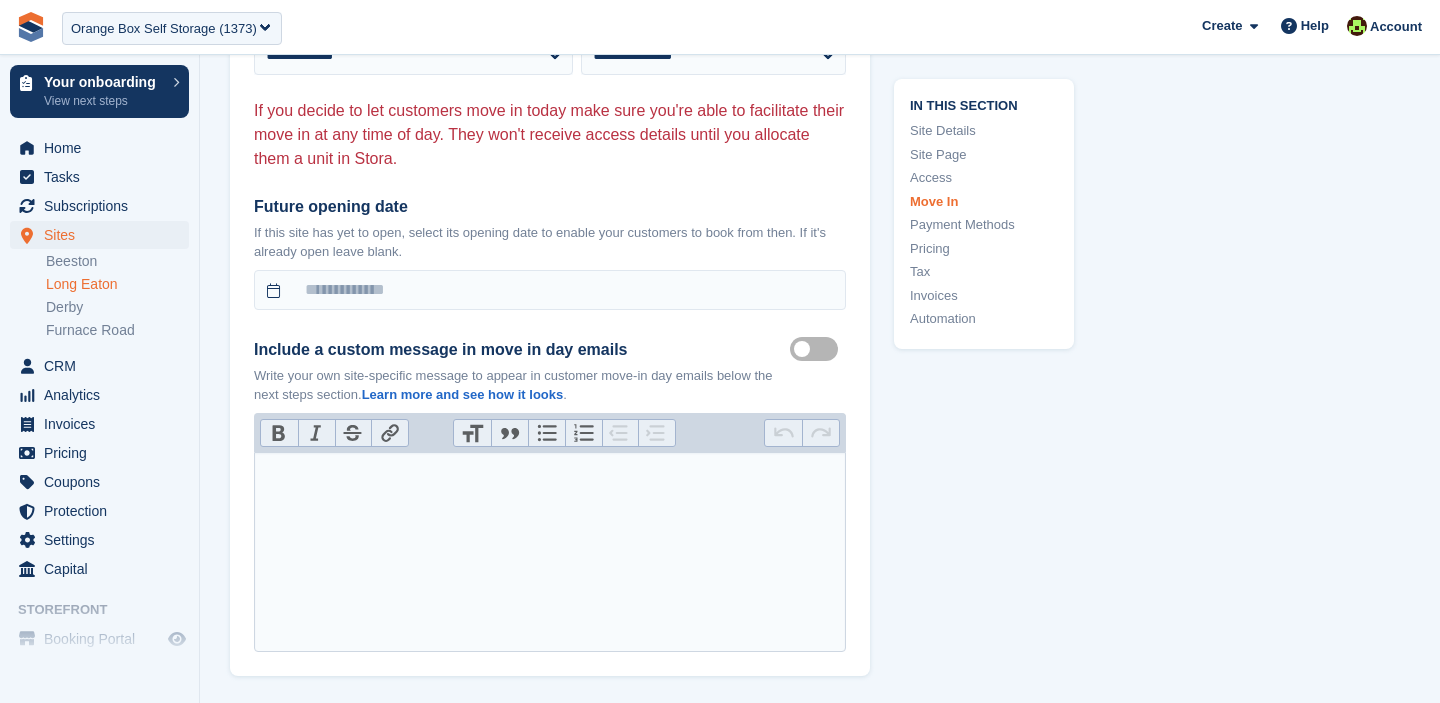 paste on "**********" 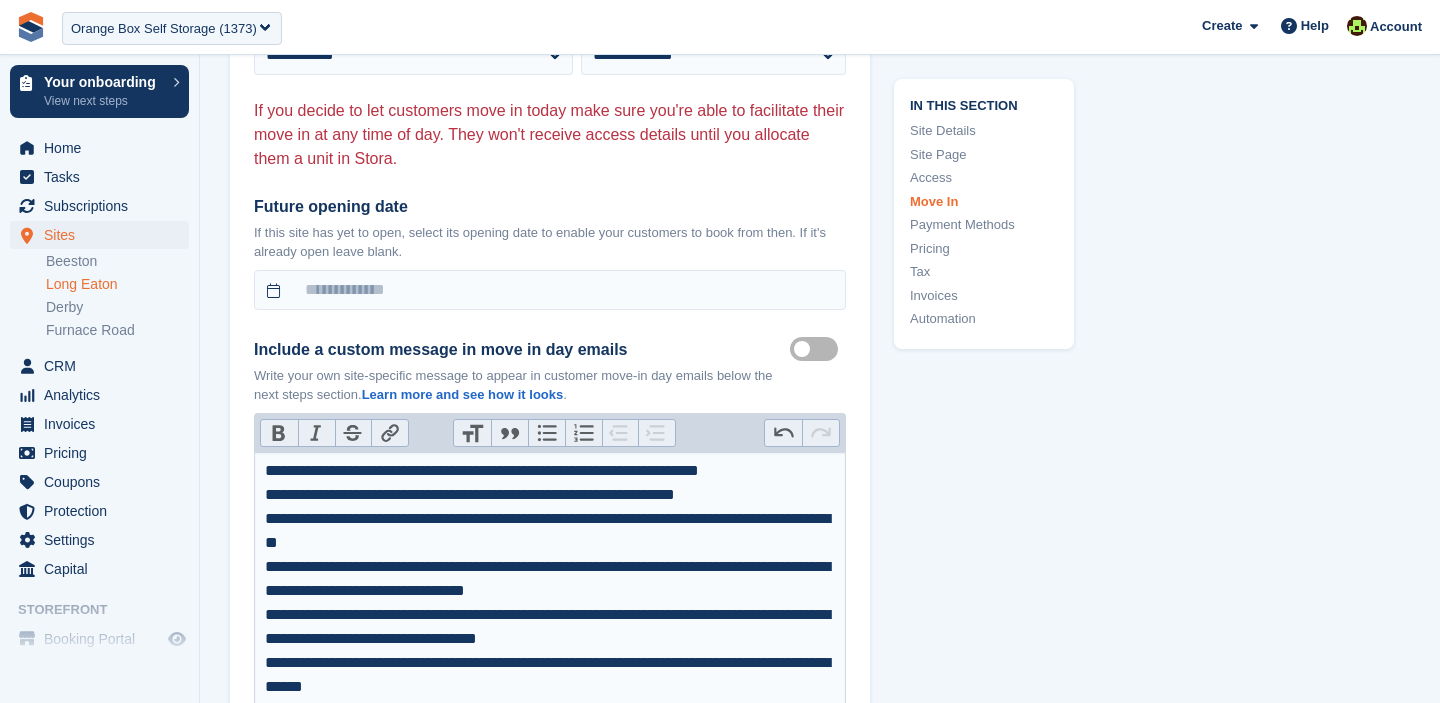 click on "**********" at bounding box center [550, 471] 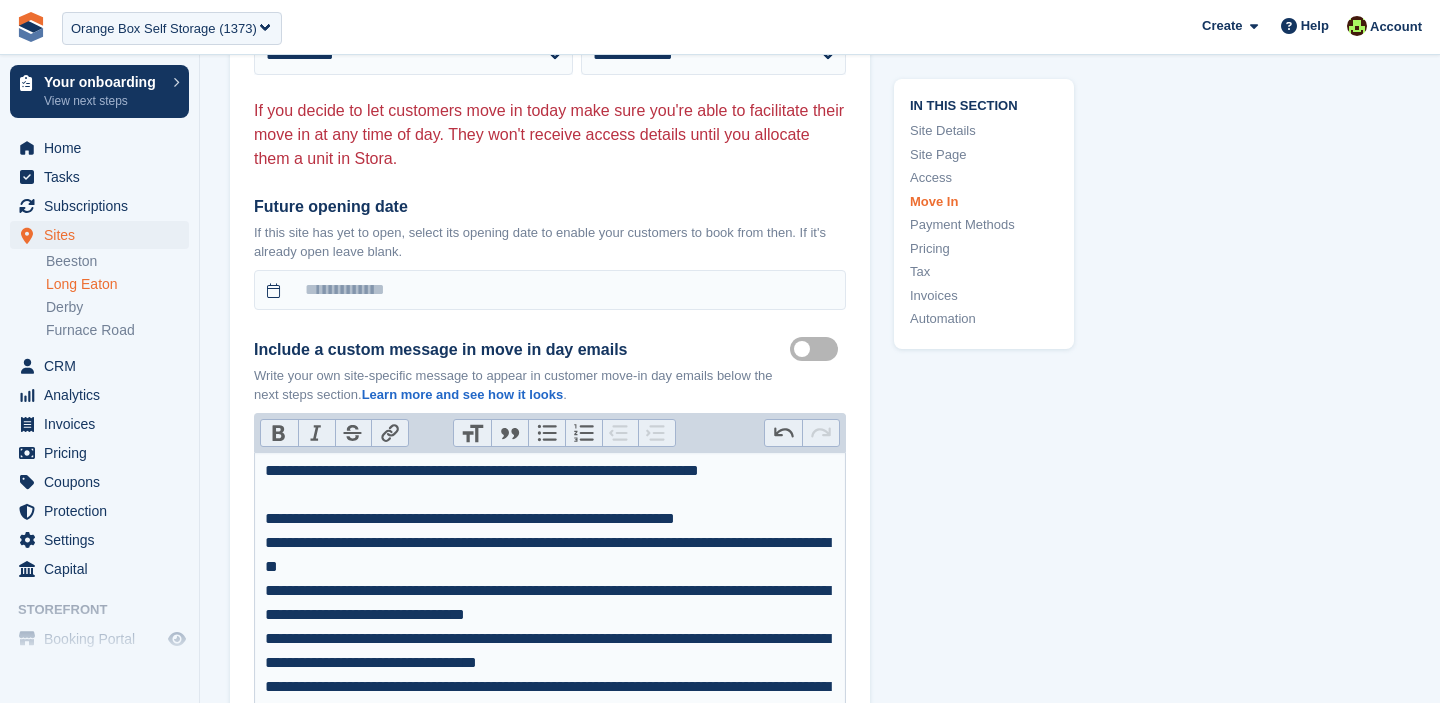 click on "**********" at bounding box center [550, 519] 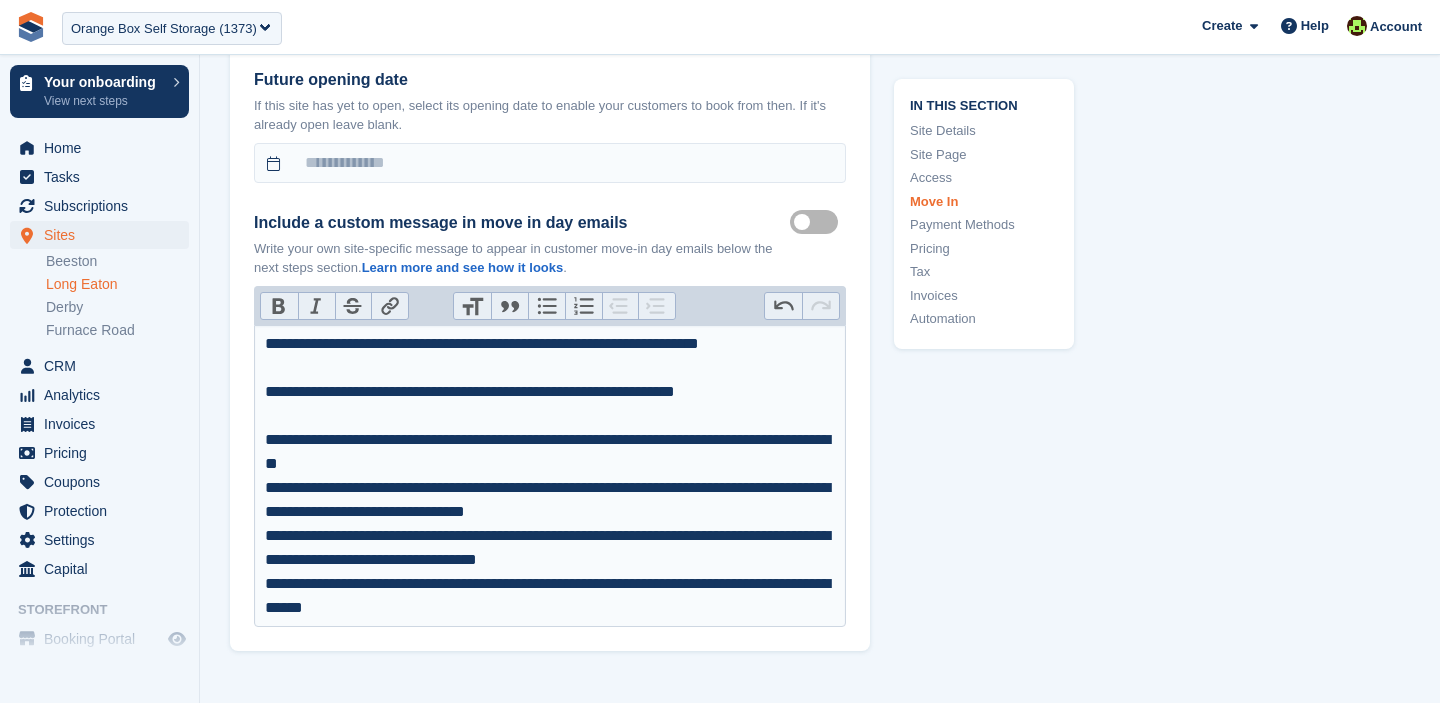 scroll, scrollTop: 5900, scrollLeft: 0, axis: vertical 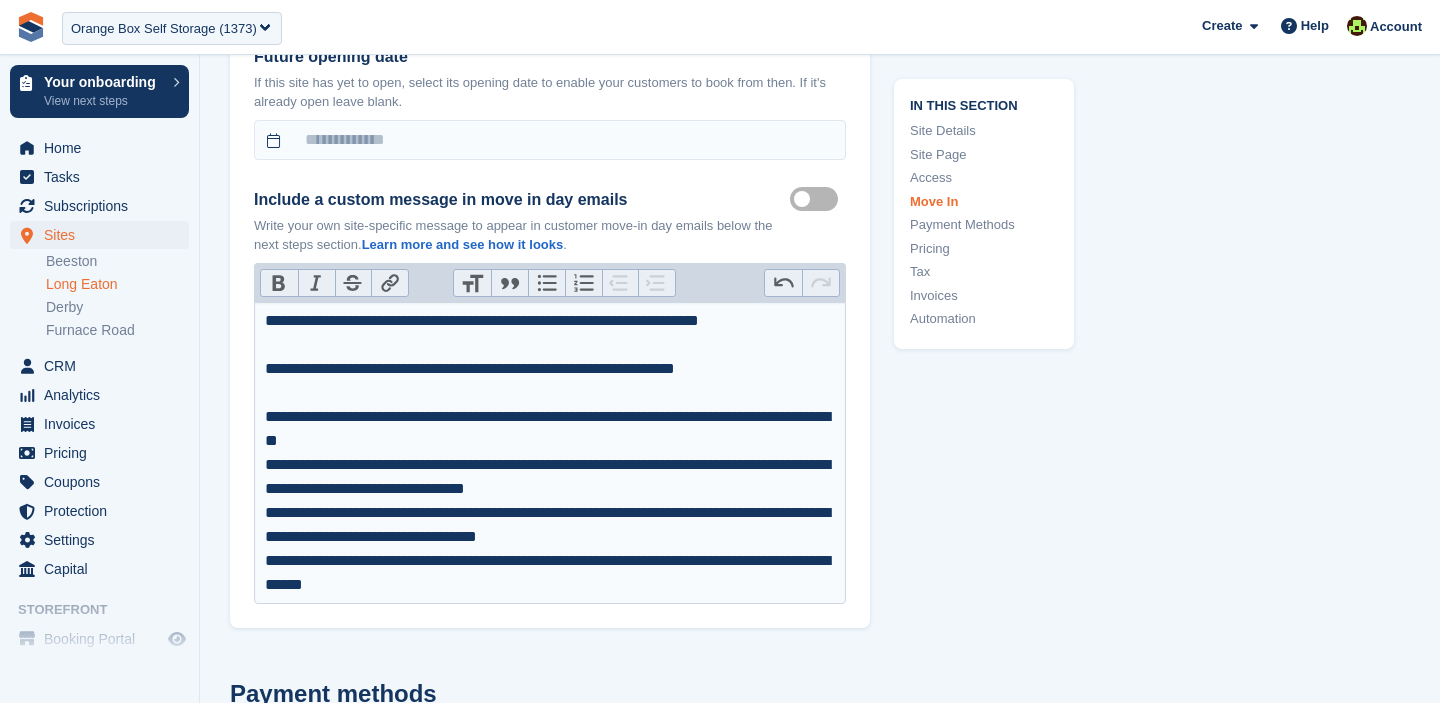 click on "**********" at bounding box center [550, 429] 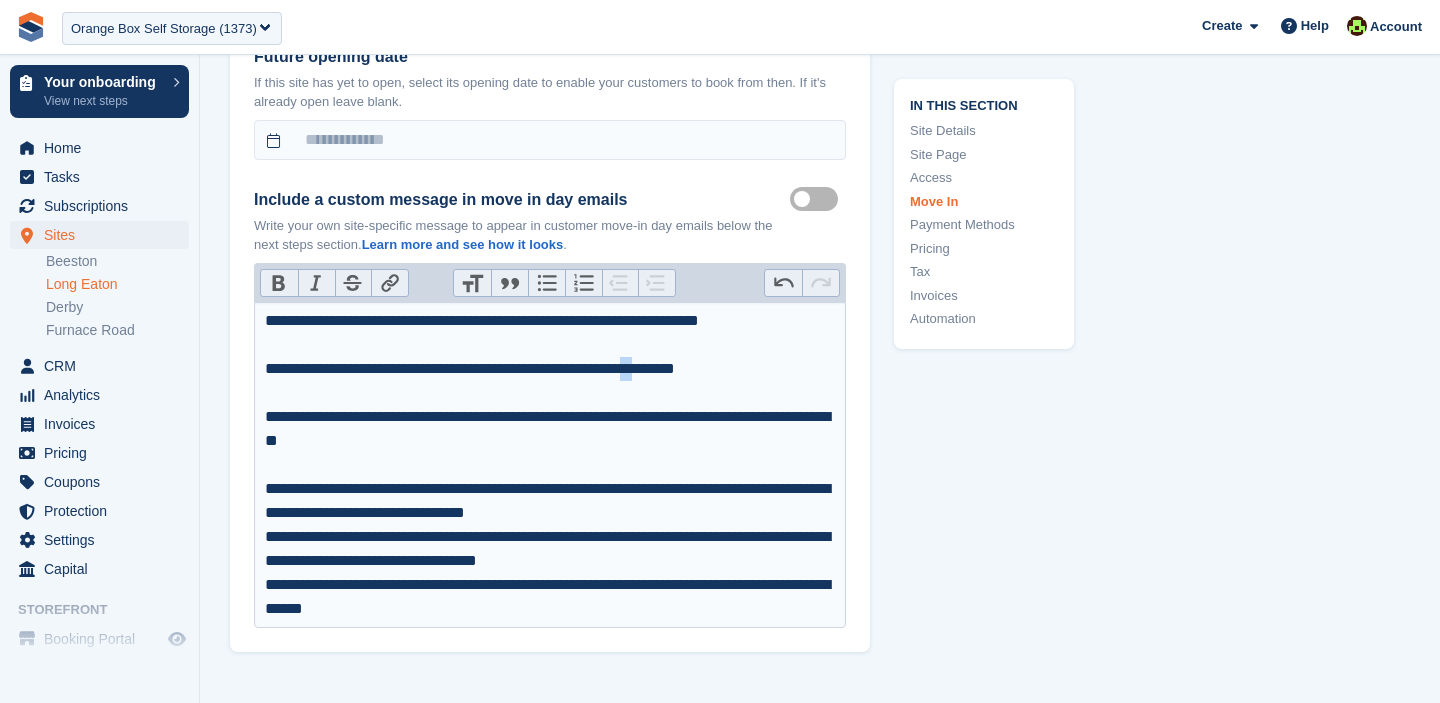 drag, startPoint x: 719, startPoint y: 369, endPoint x: 704, endPoint y: 371, distance: 15.132746 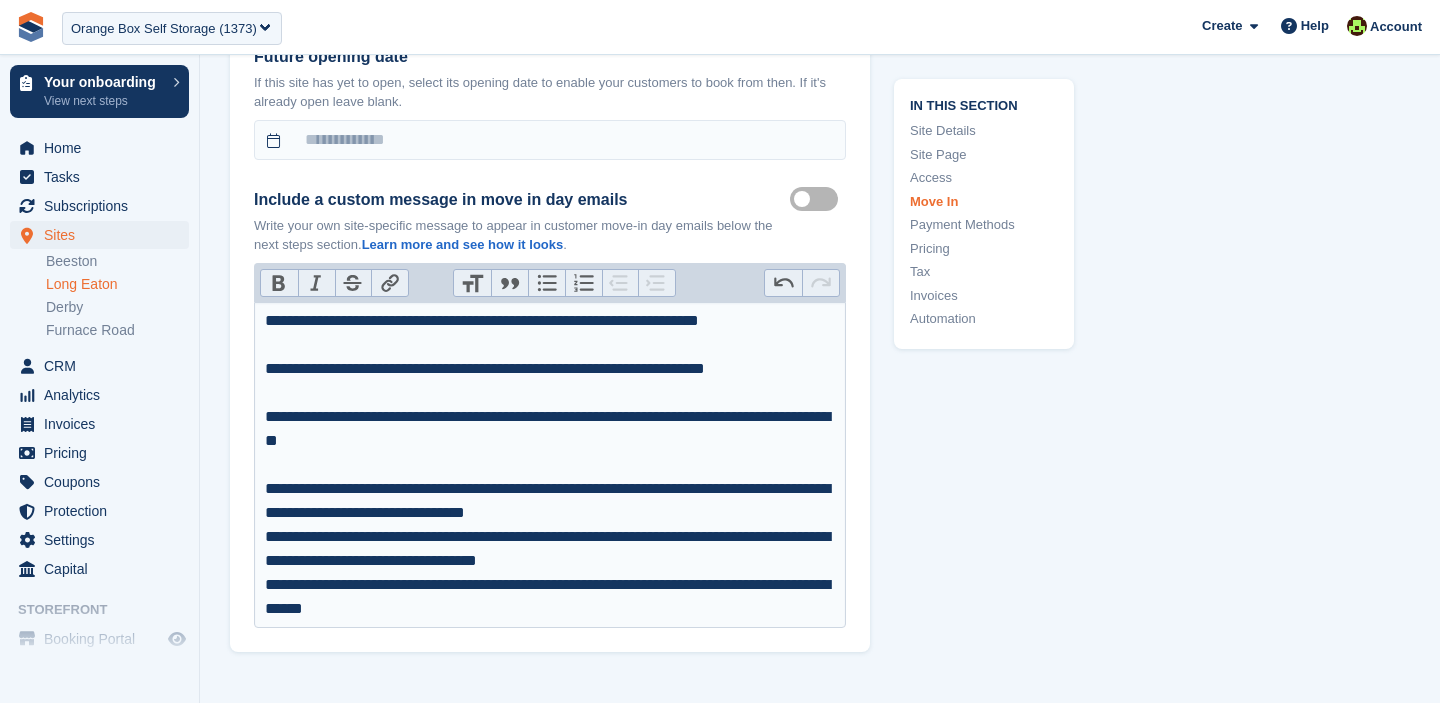 click on "**********" at bounding box center [550, 501] 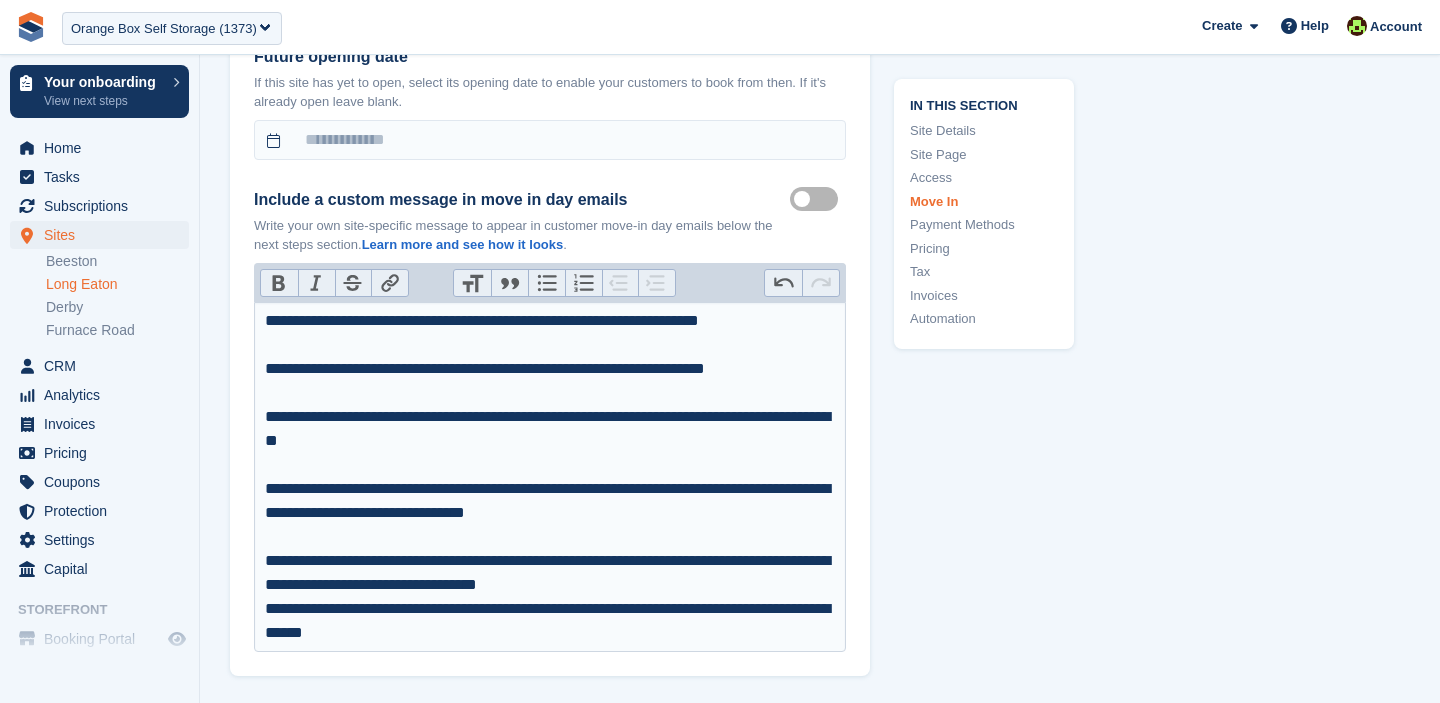 click on "**********" at bounding box center [550, 573] 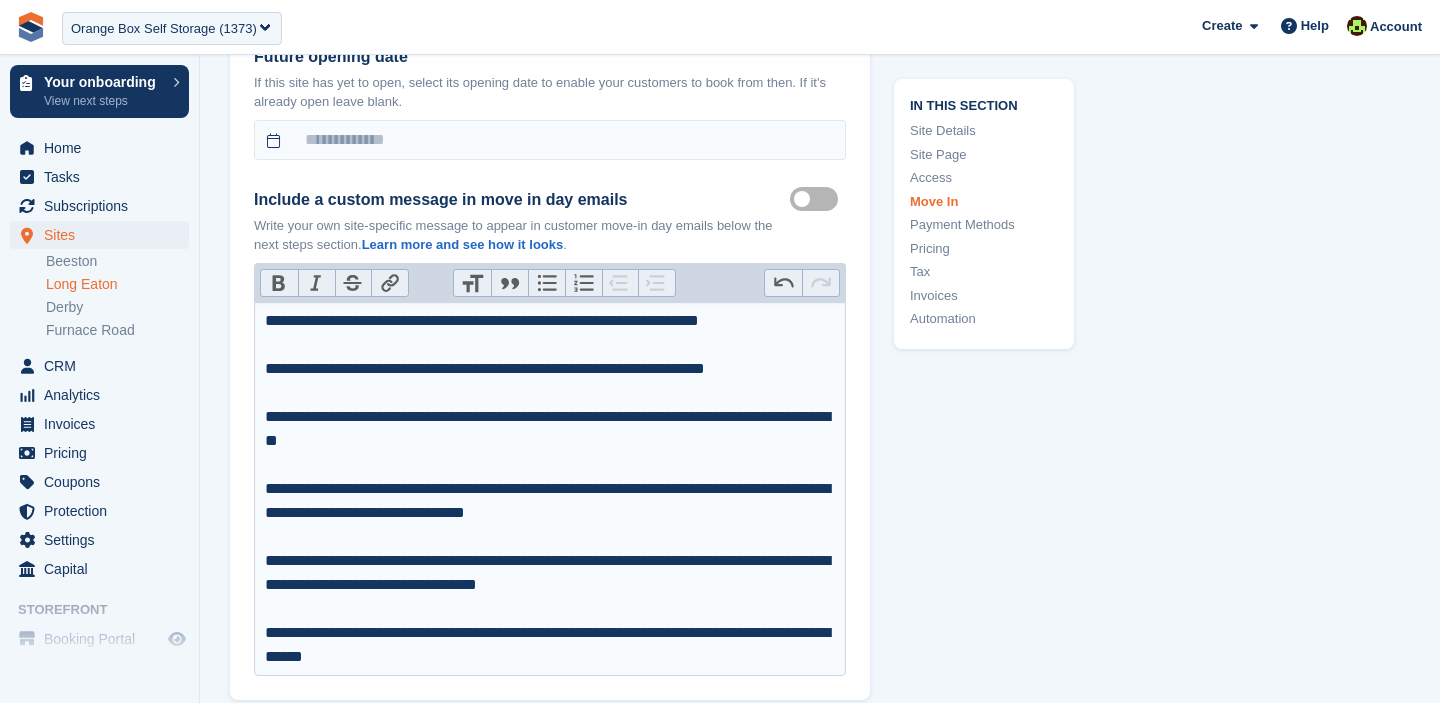 type on "**********" 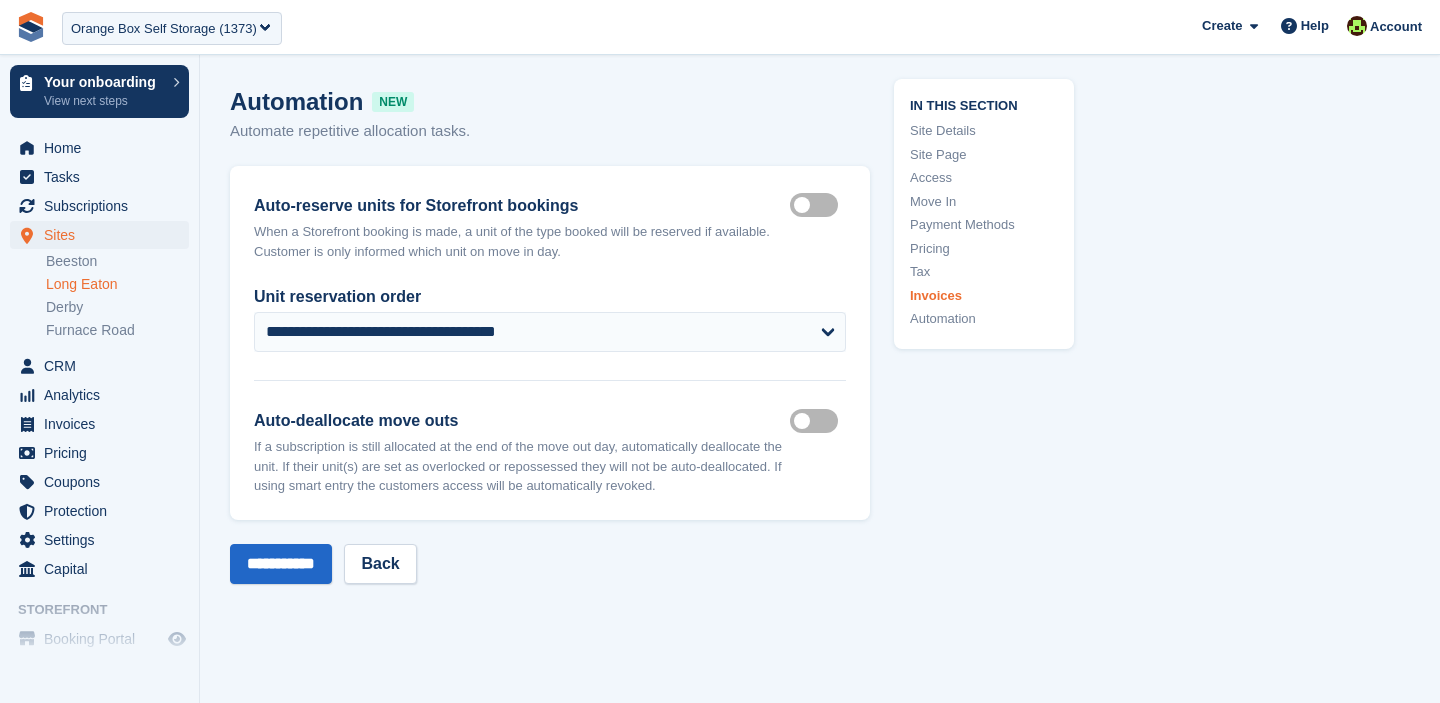 scroll, scrollTop: 9383, scrollLeft: 0, axis: vertical 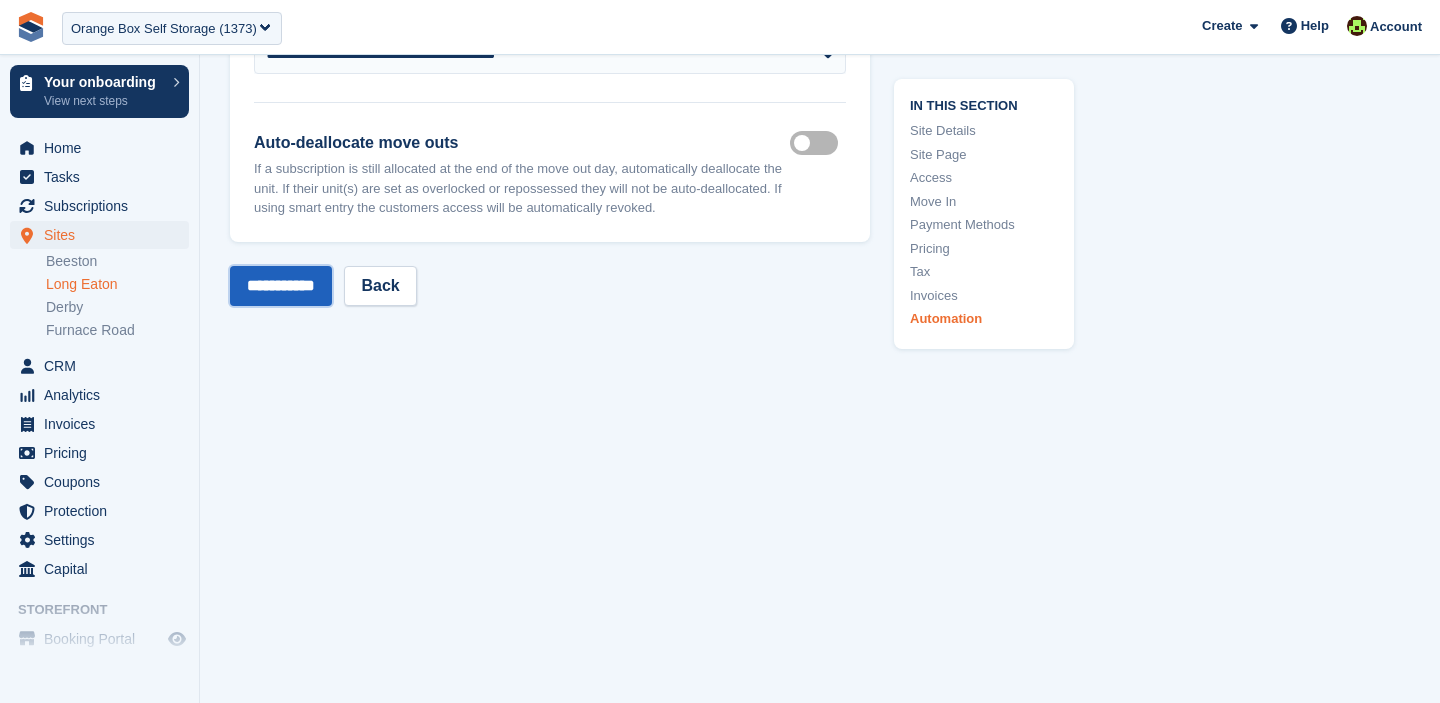 click on "**********" at bounding box center (281, 286) 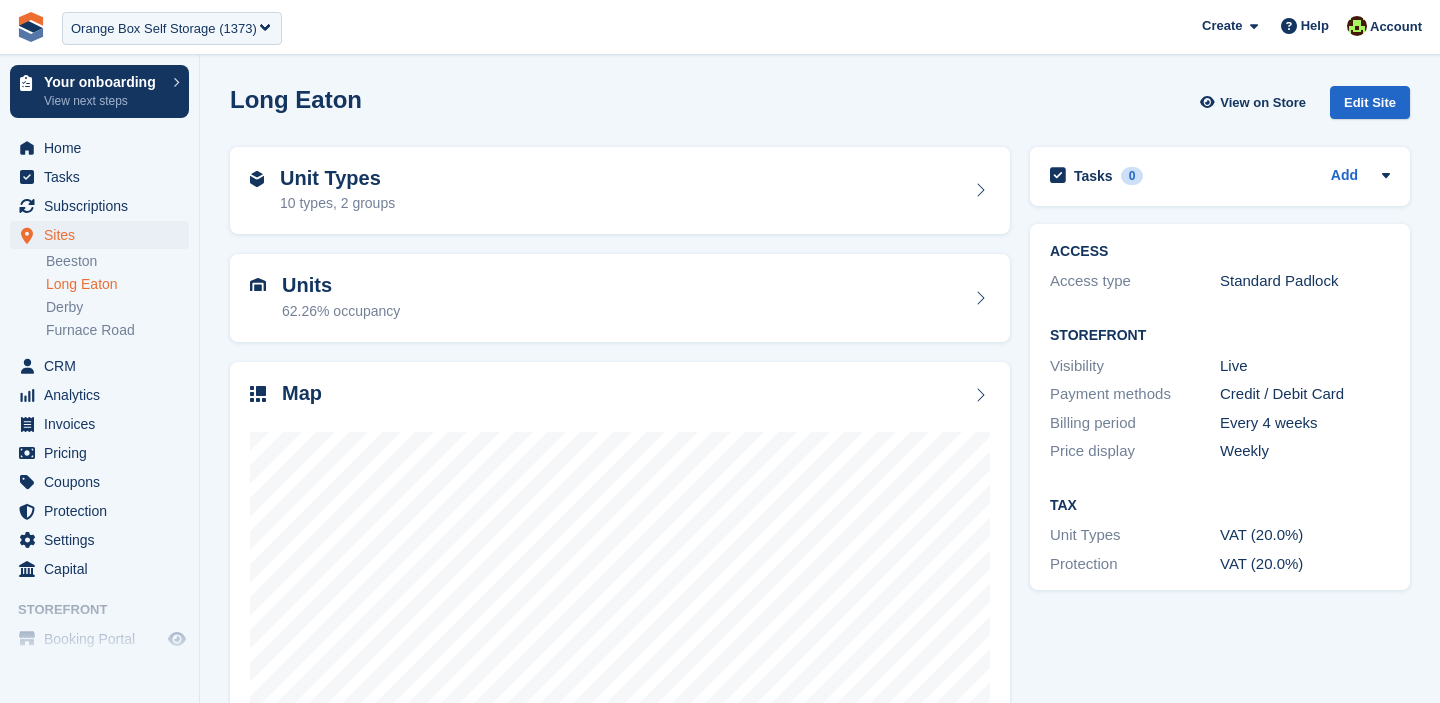 click on "Derby" at bounding box center [117, 307] 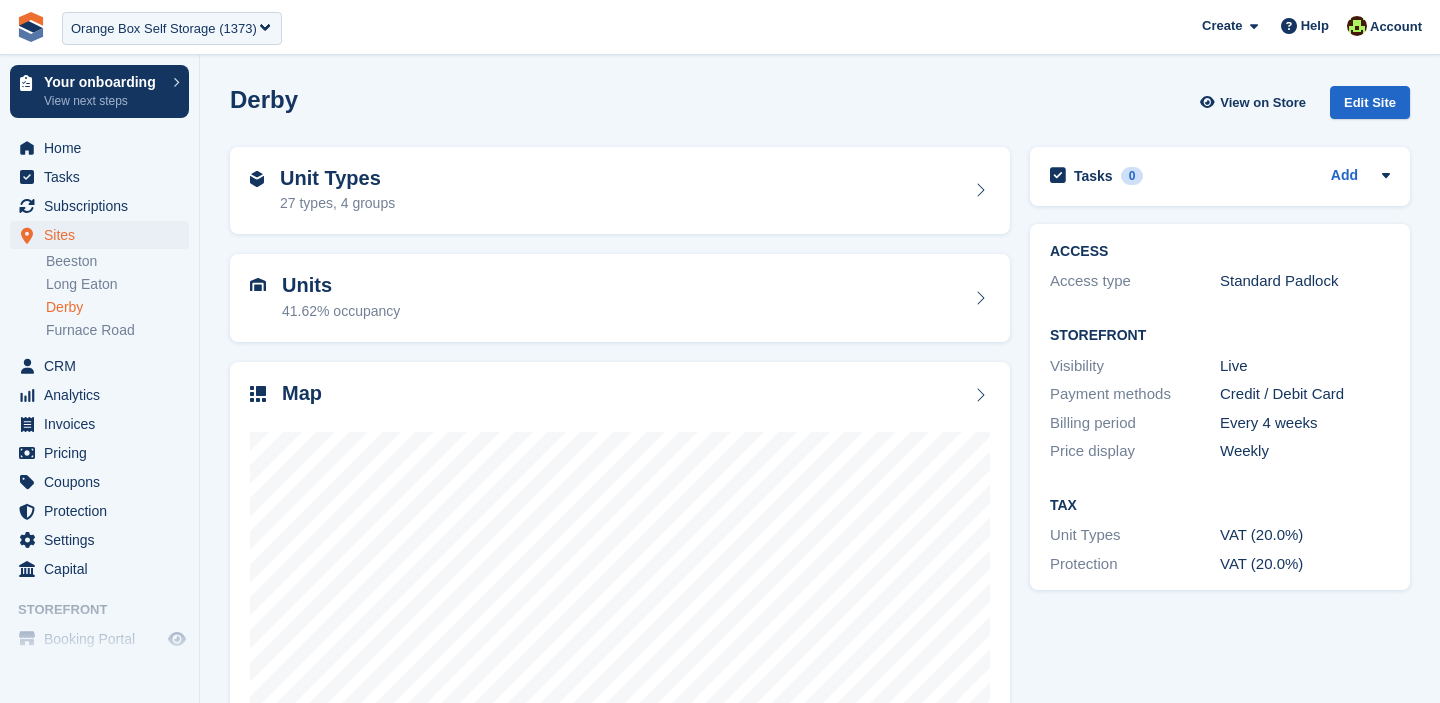 scroll, scrollTop: 0, scrollLeft: 0, axis: both 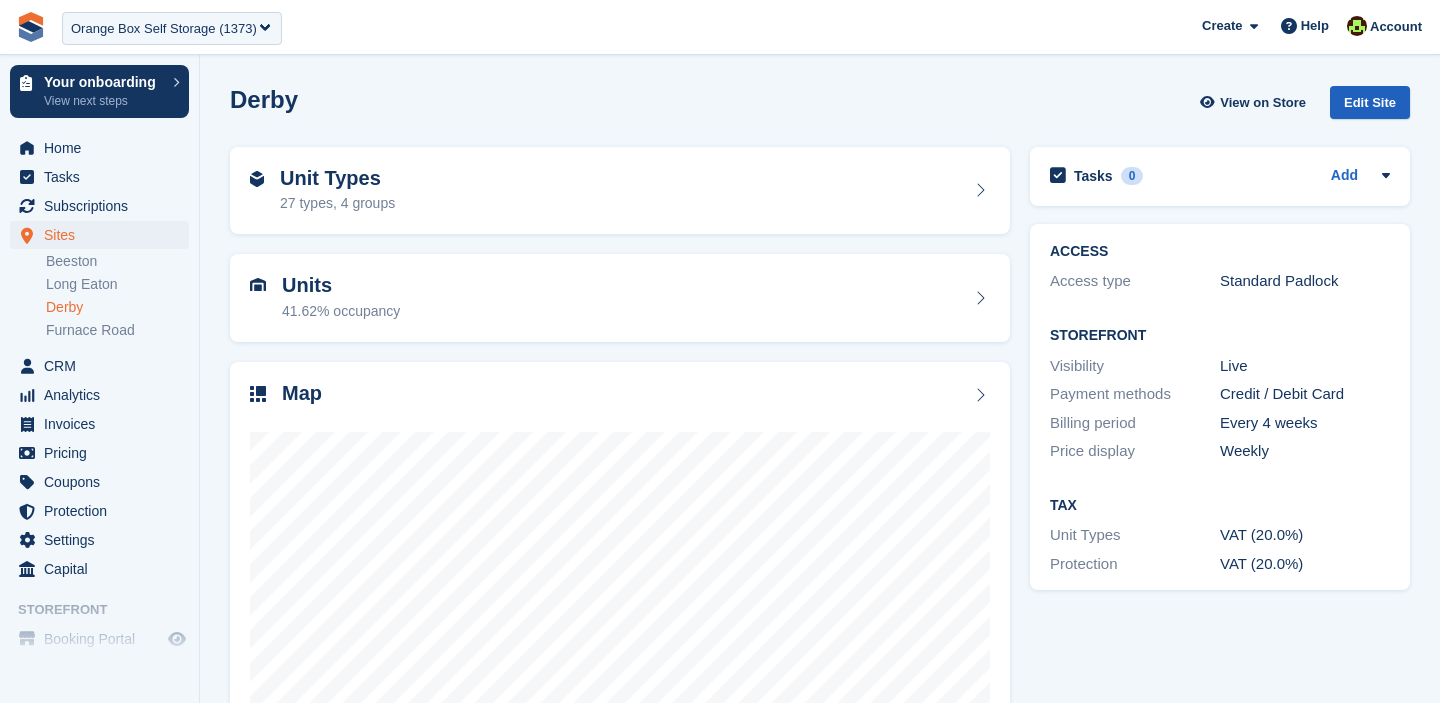 click on "Edit Site" at bounding box center [1370, 102] 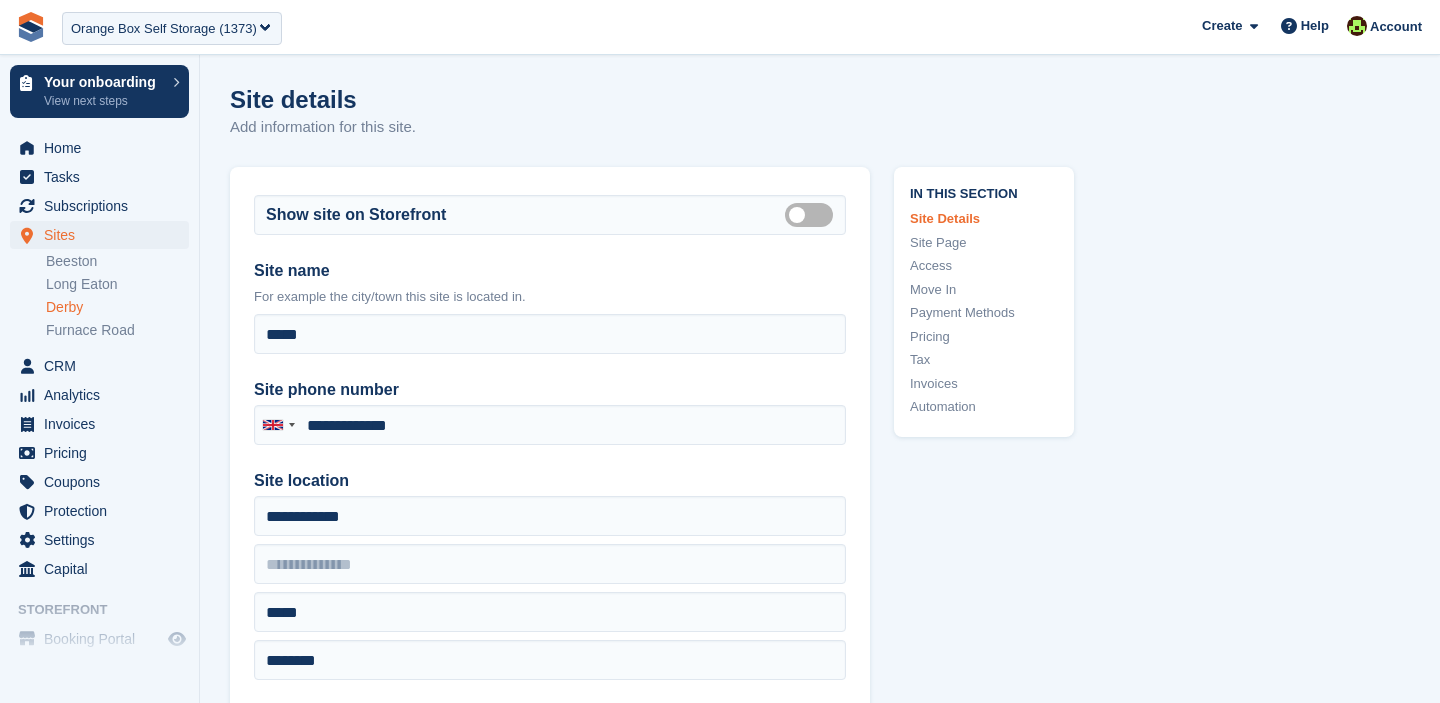 scroll, scrollTop: 0, scrollLeft: 0, axis: both 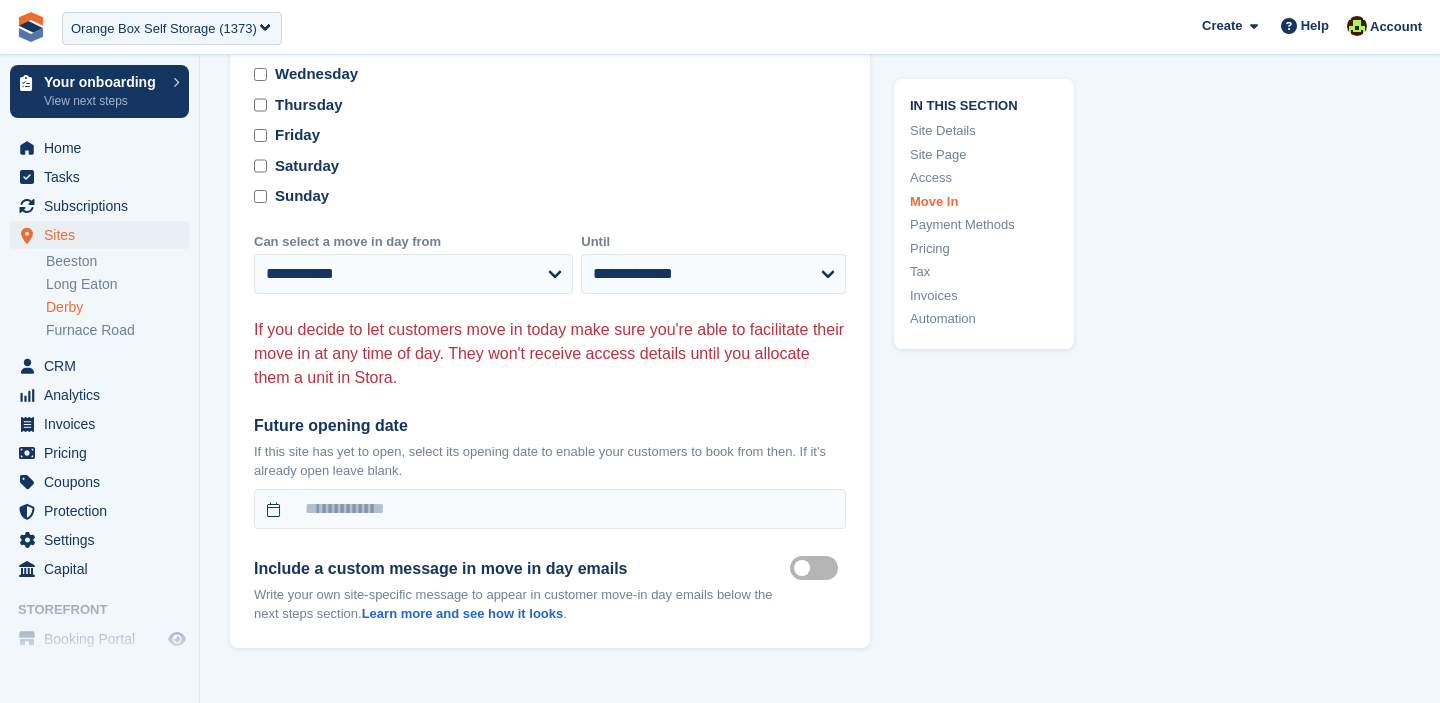 click on "Move in mailer custom message on" at bounding box center [818, 568] 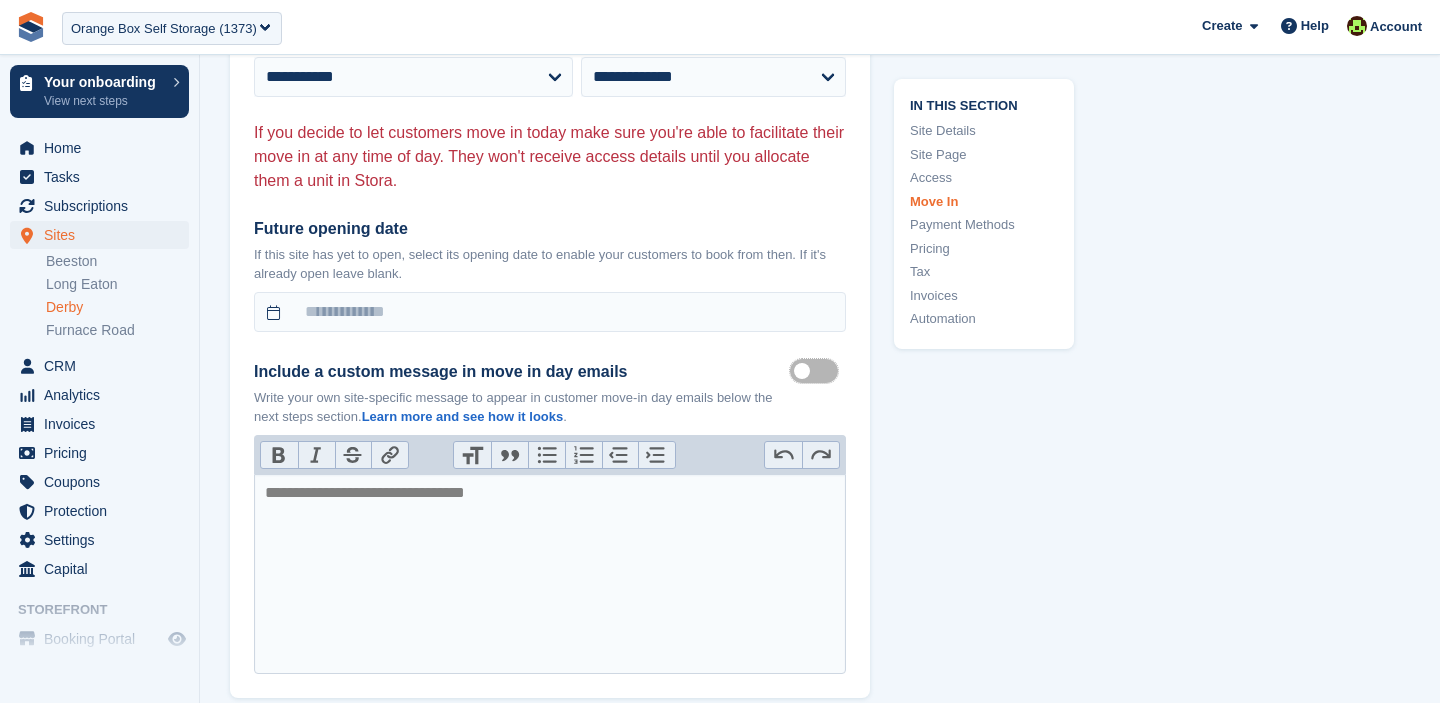 scroll, scrollTop: 5860, scrollLeft: 0, axis: vertical 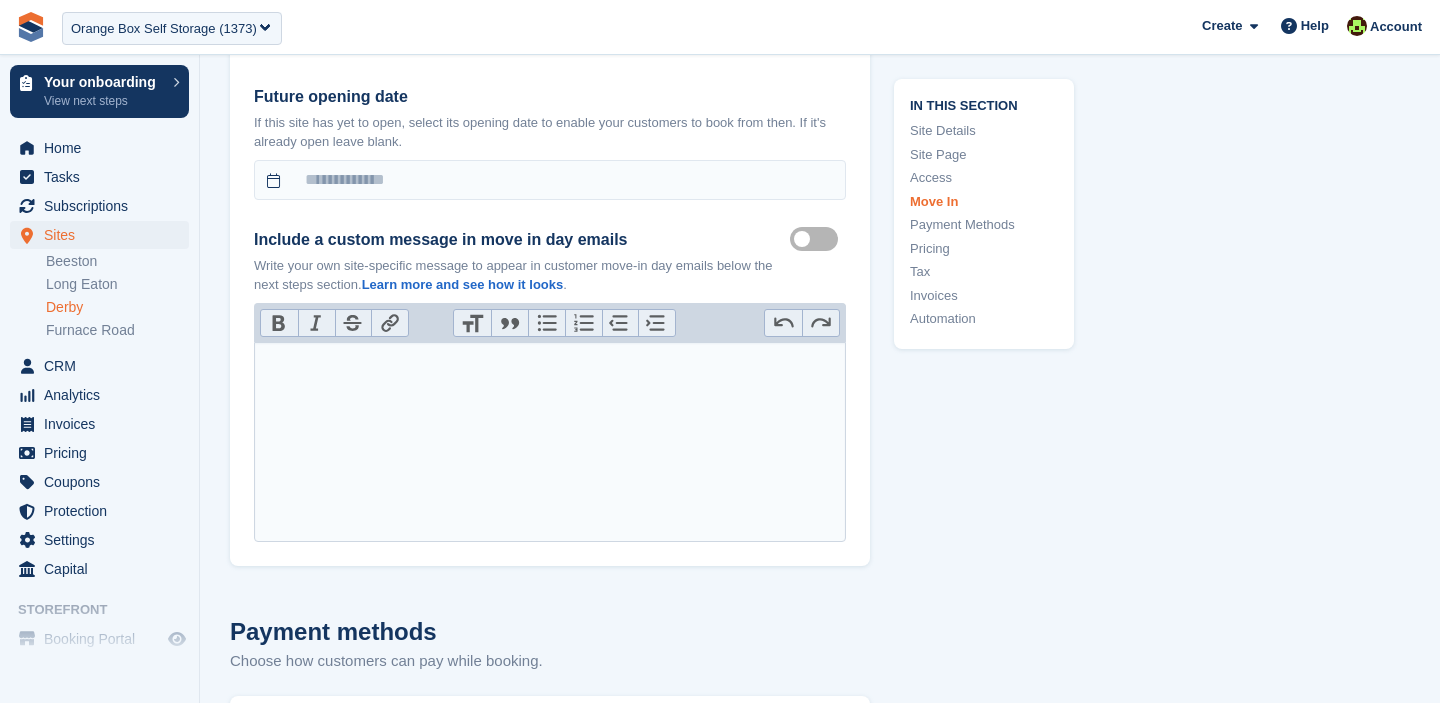 click at bounding box center [550, 442] 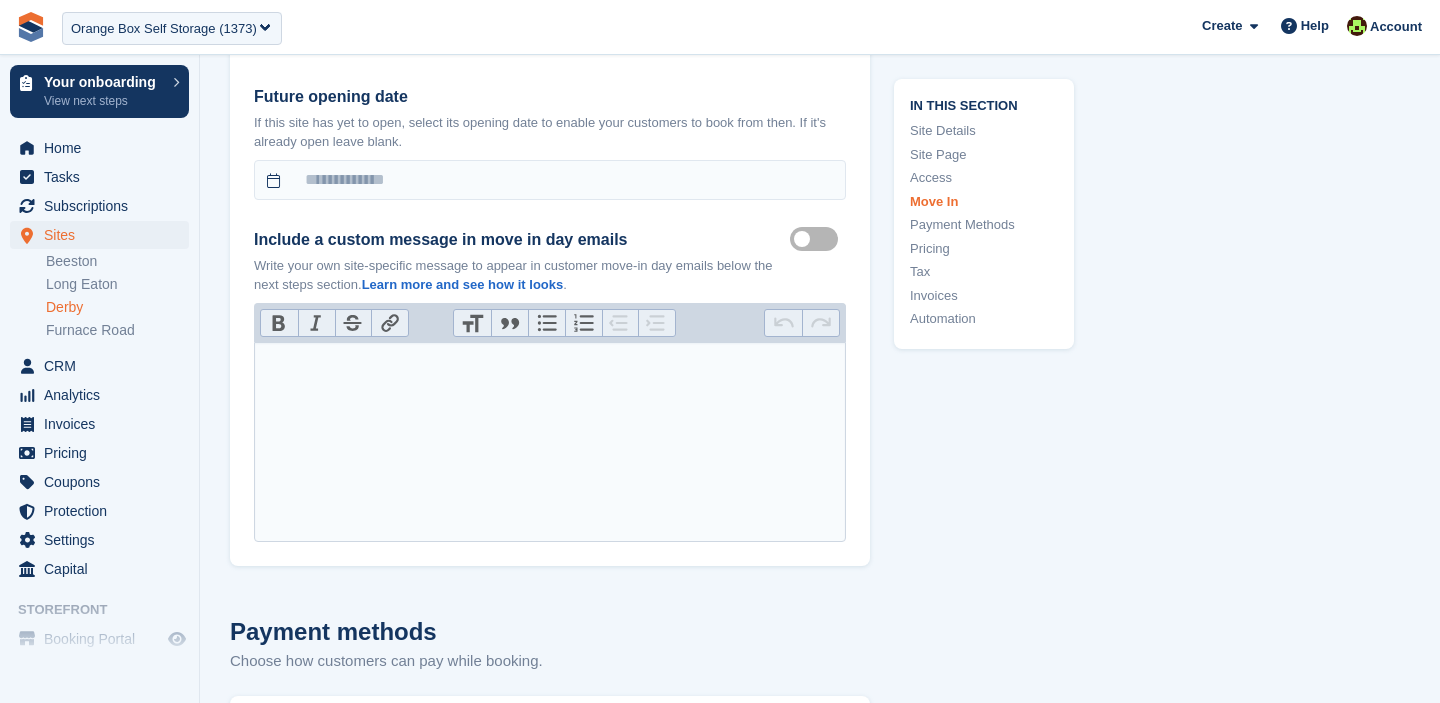 paste on "**********" 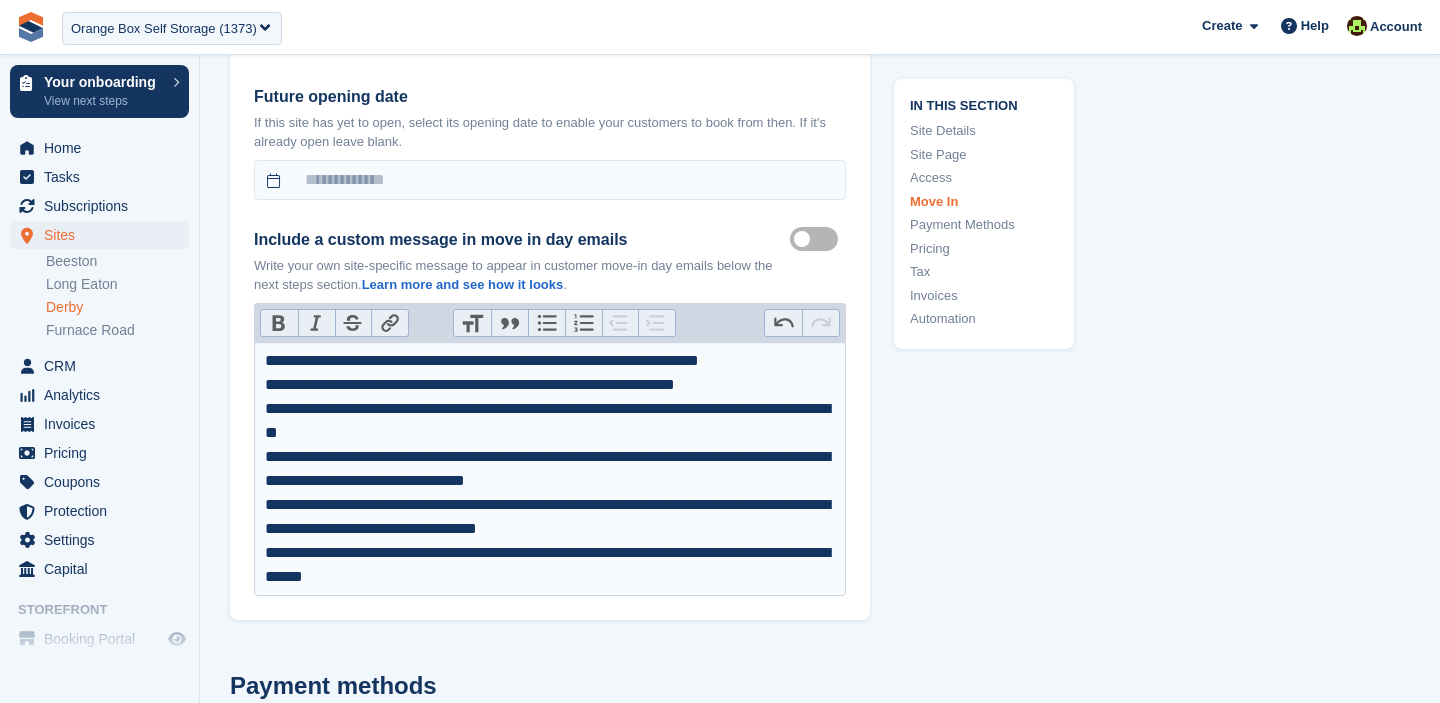 click on "**********" at bounding box center [550, 361] 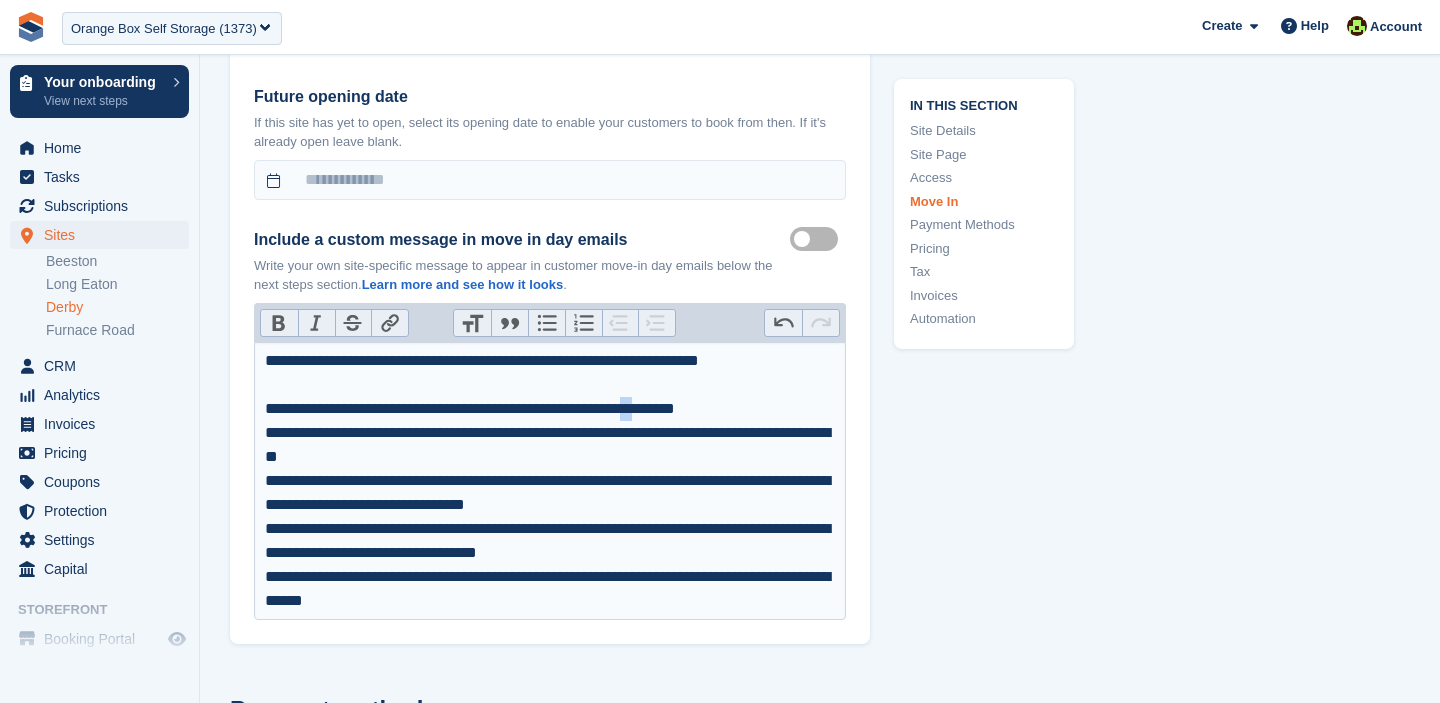 drag, startPoint x: 718, startPoint y: 404, endPoint x: 702, endPoint y: 404, distance: 16 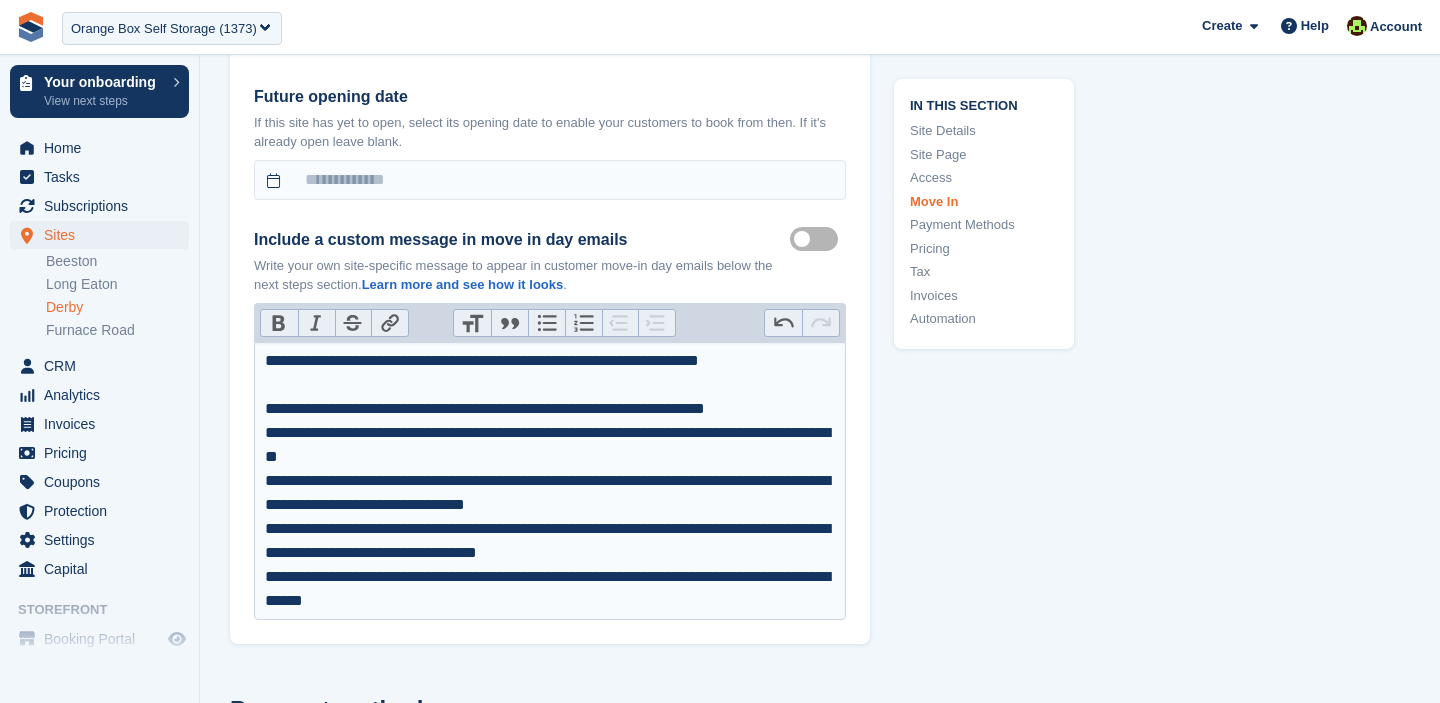 click on "**********" at bounding box center [550, 409] 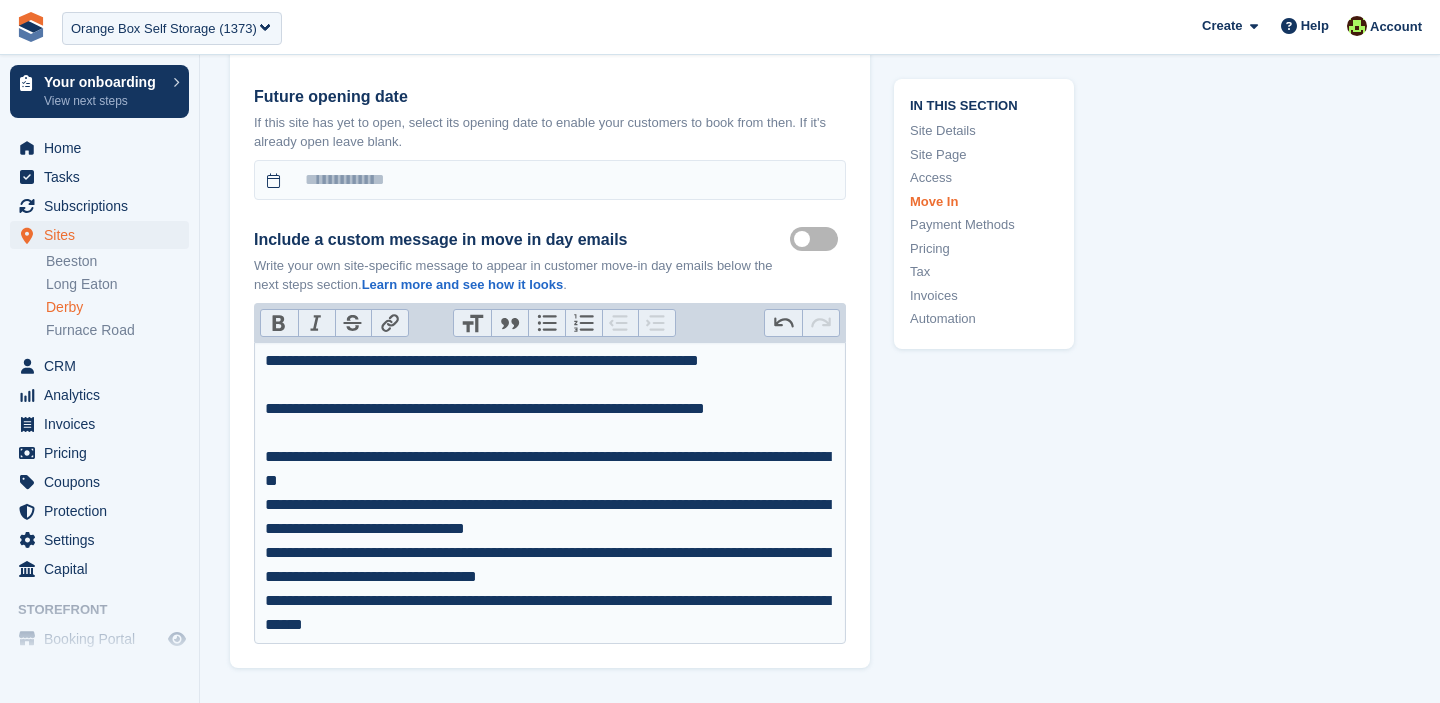 click on "**********" at bounding box center (550, 469) 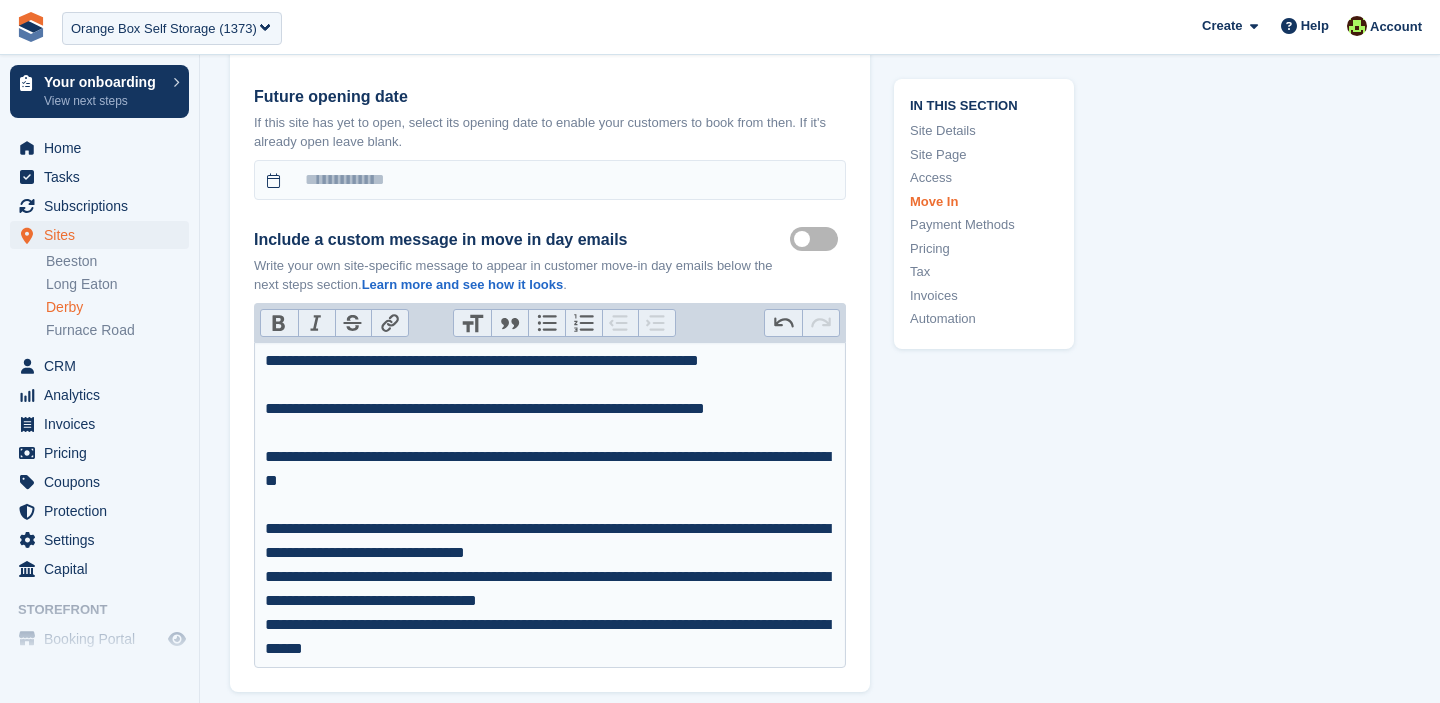 click on "**********" at bounding box center (550, 541) 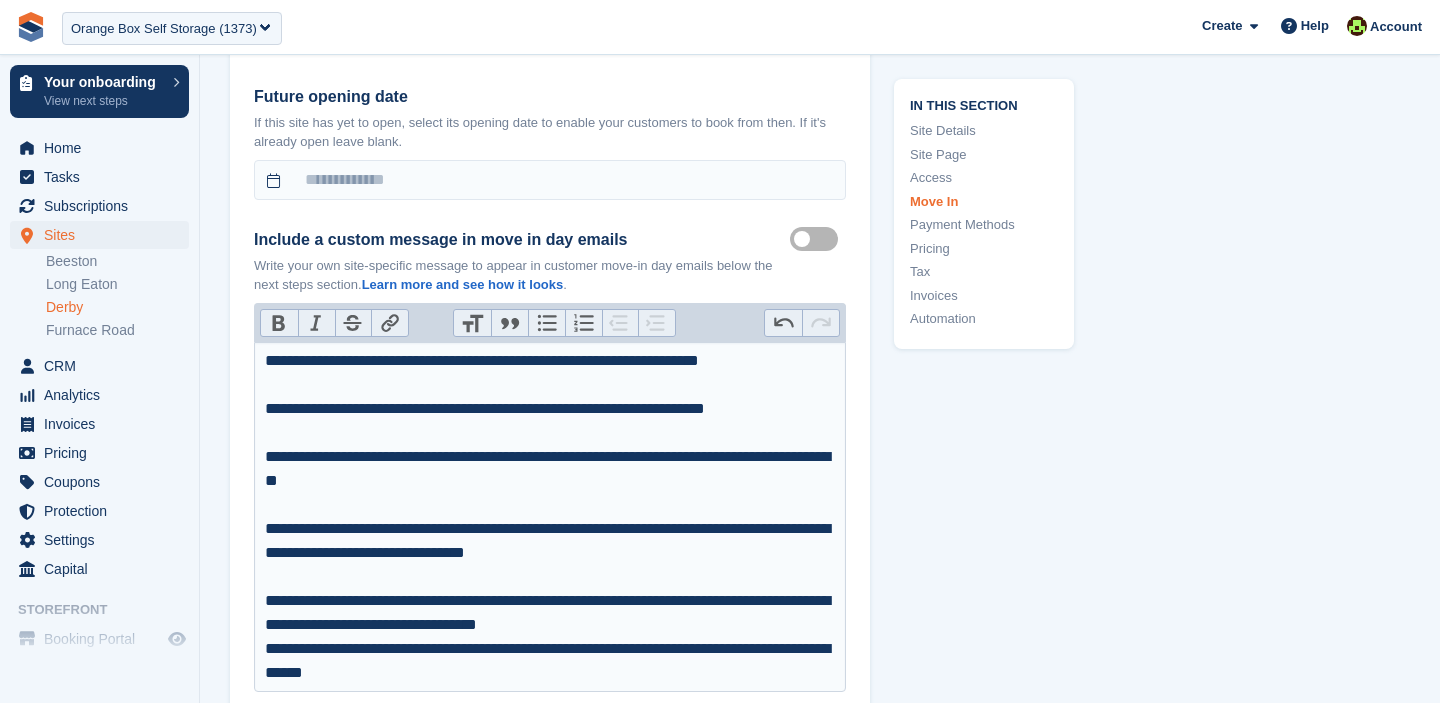 click on "**********" at bounding box center [550, 613] 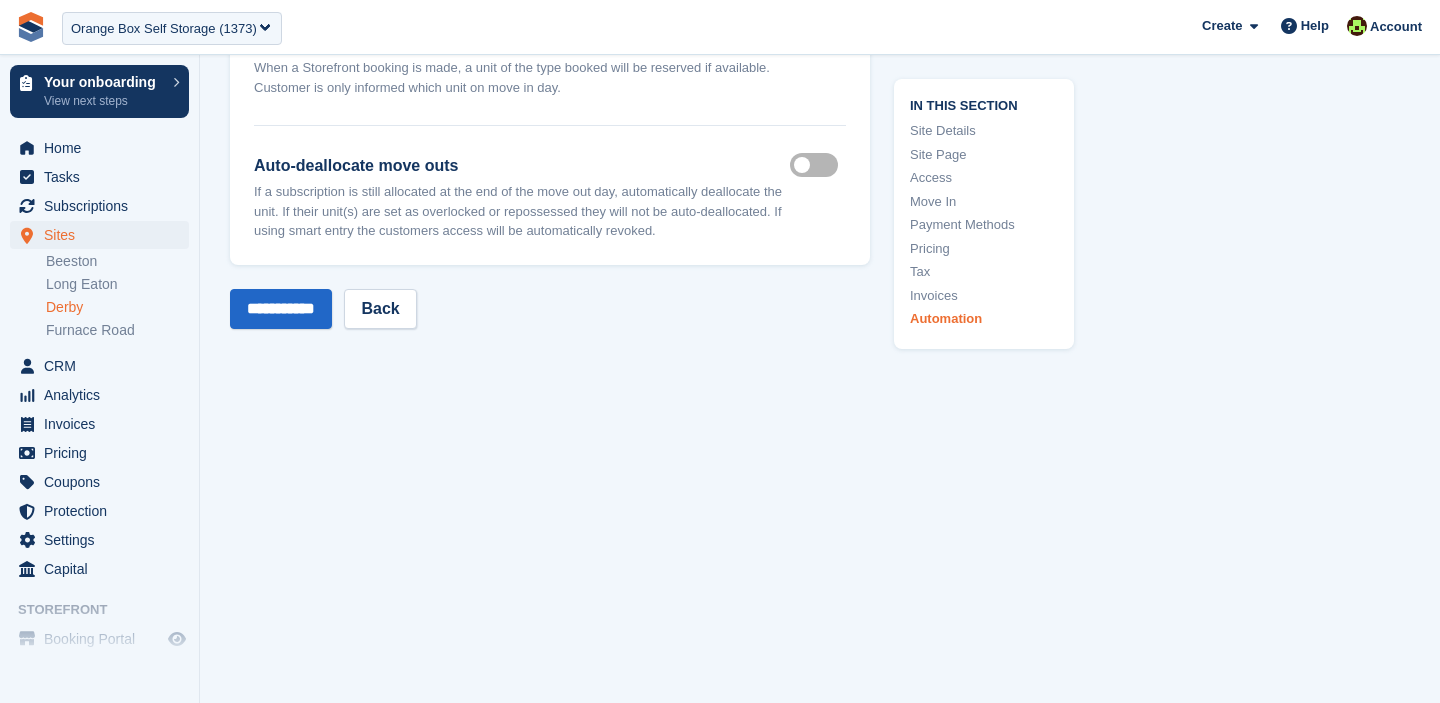 scroll, scrollTop: 9292, scrollLeft: 0, axis: vertical 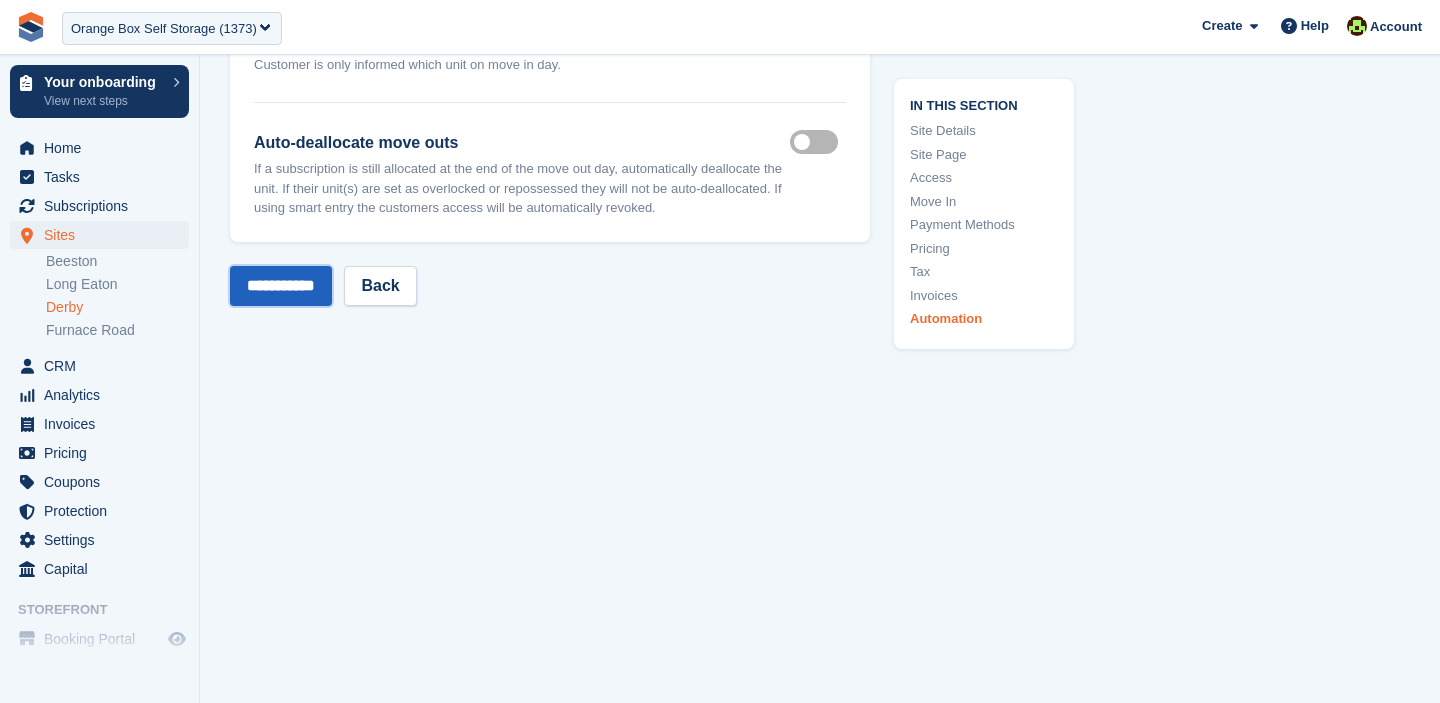 click on "**********" at bounding box center (281, 286) 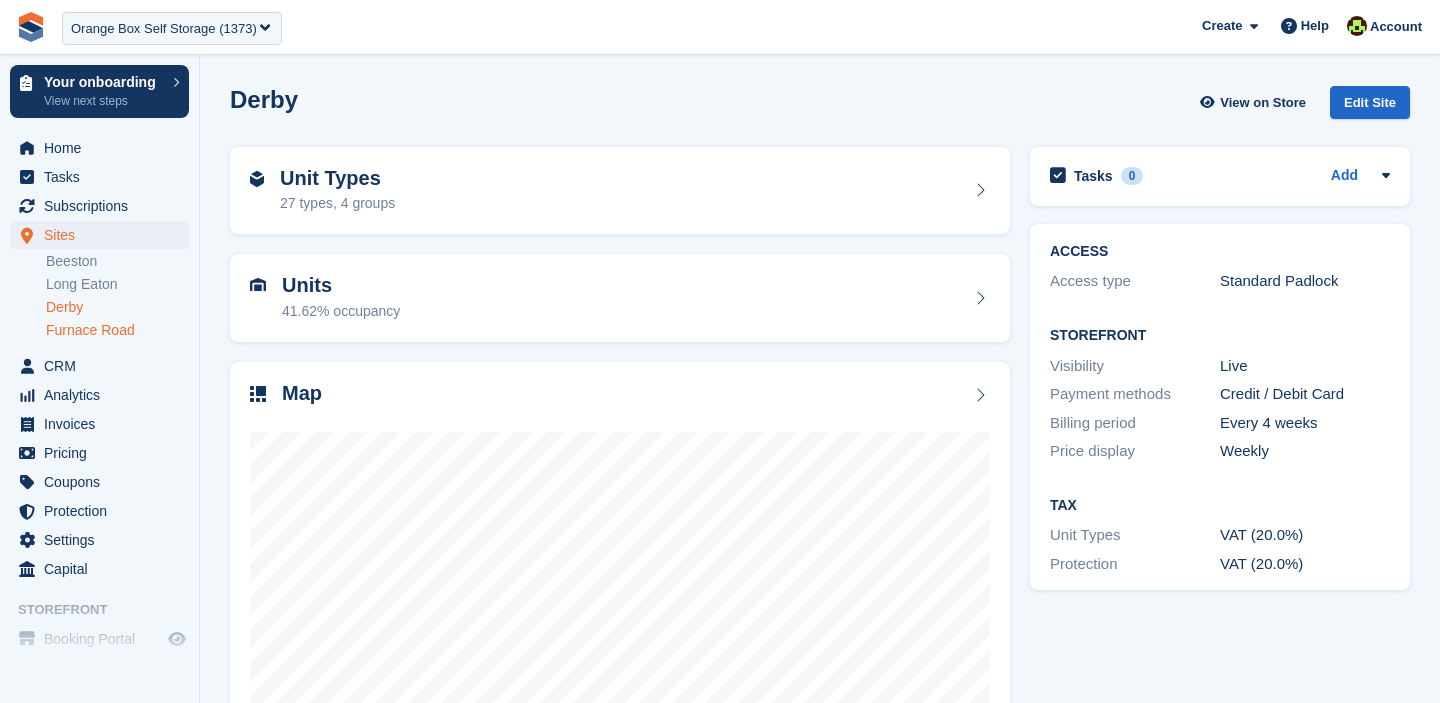 scroll, scrollTop: 0, scrollLeft: 0, axis: both 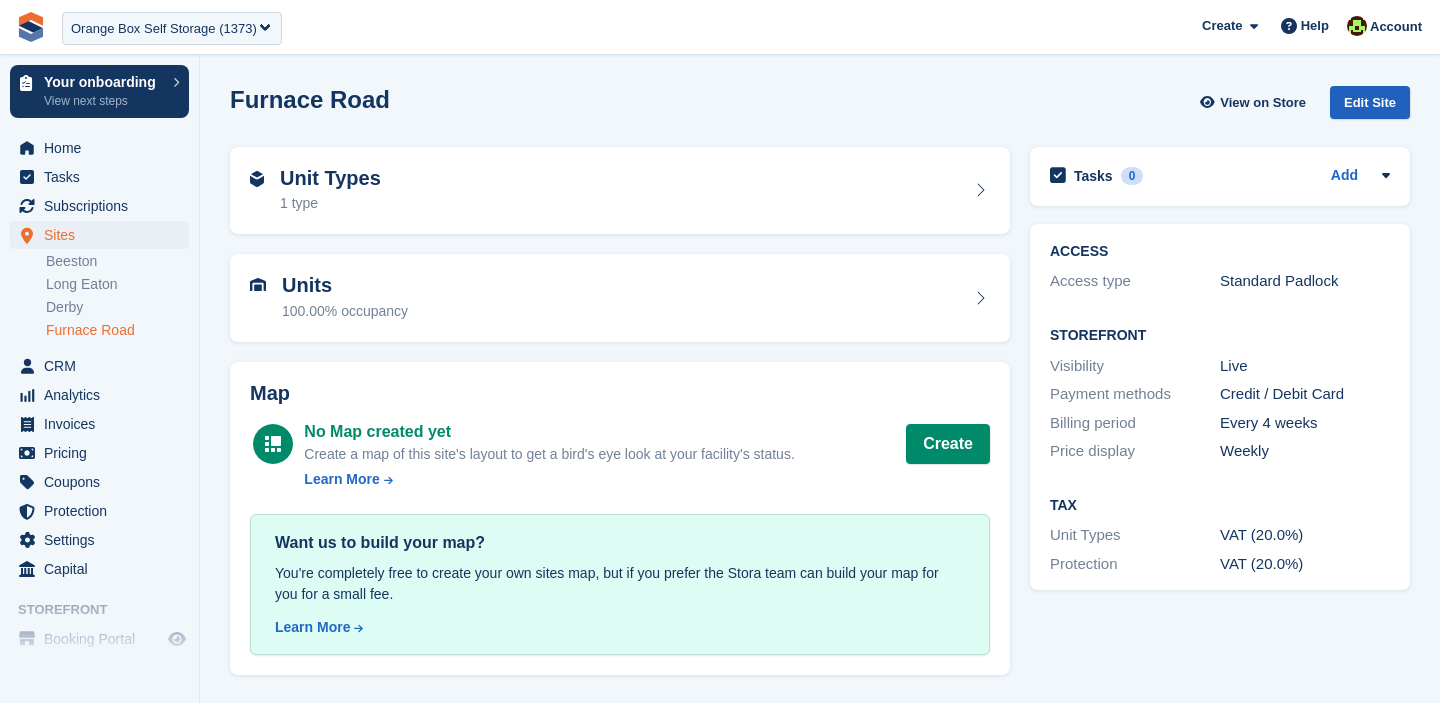 click on "Edit Site" at bounding box center [1370, 102] 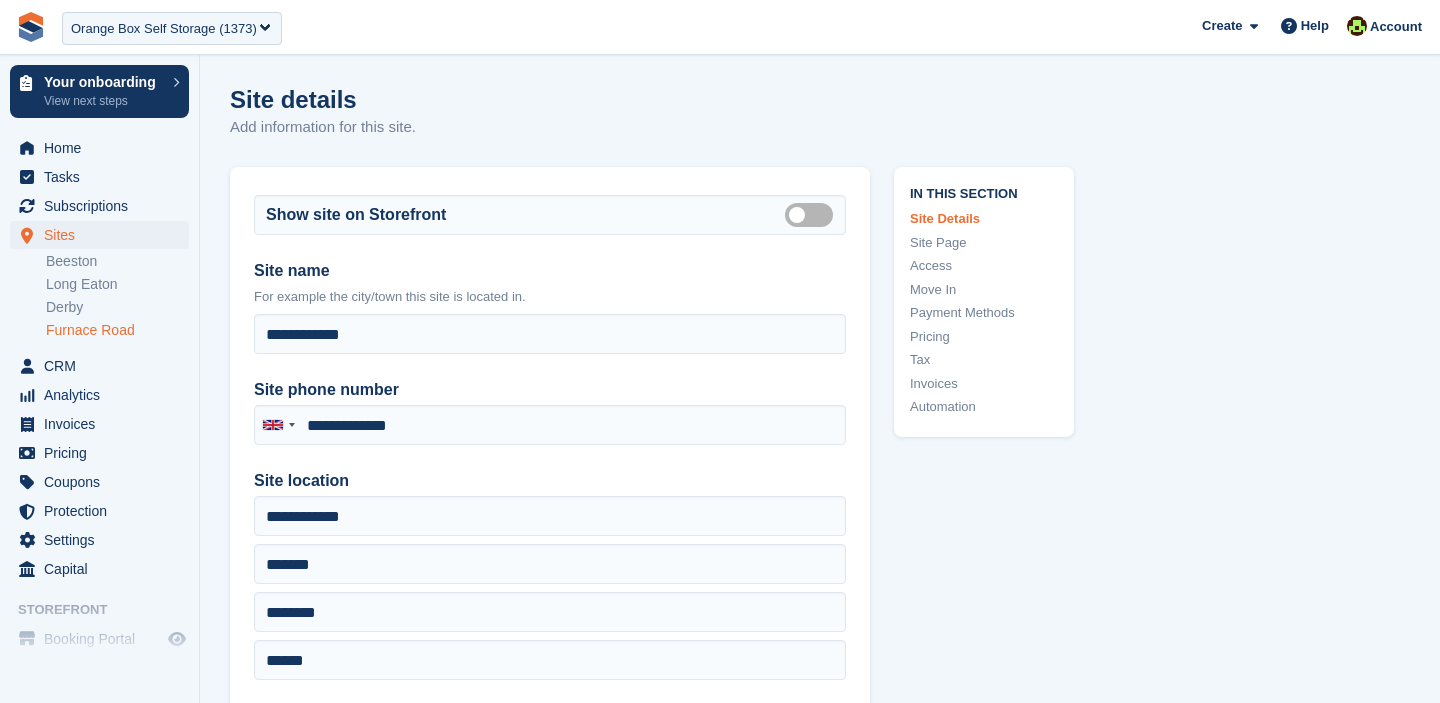 type on "**********" 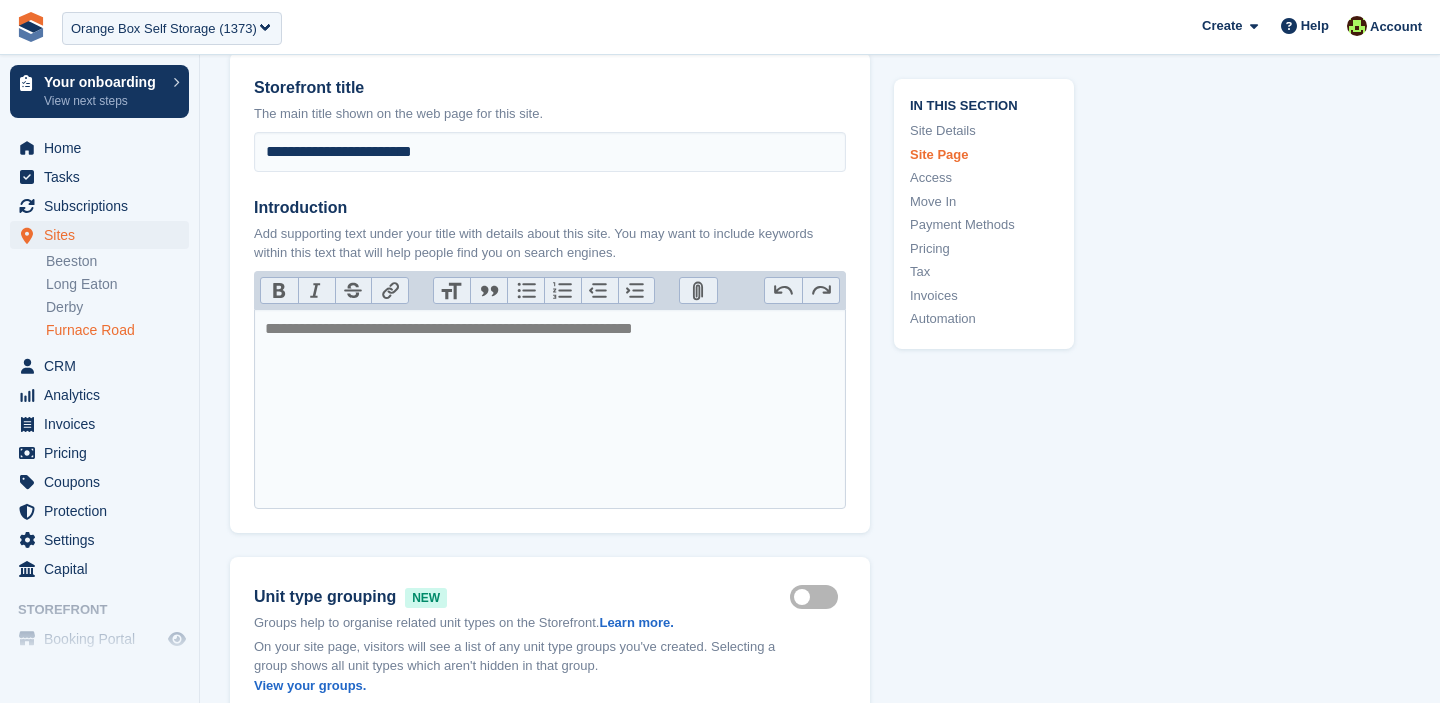 click on "Move In" at bounding box center (984, 201) 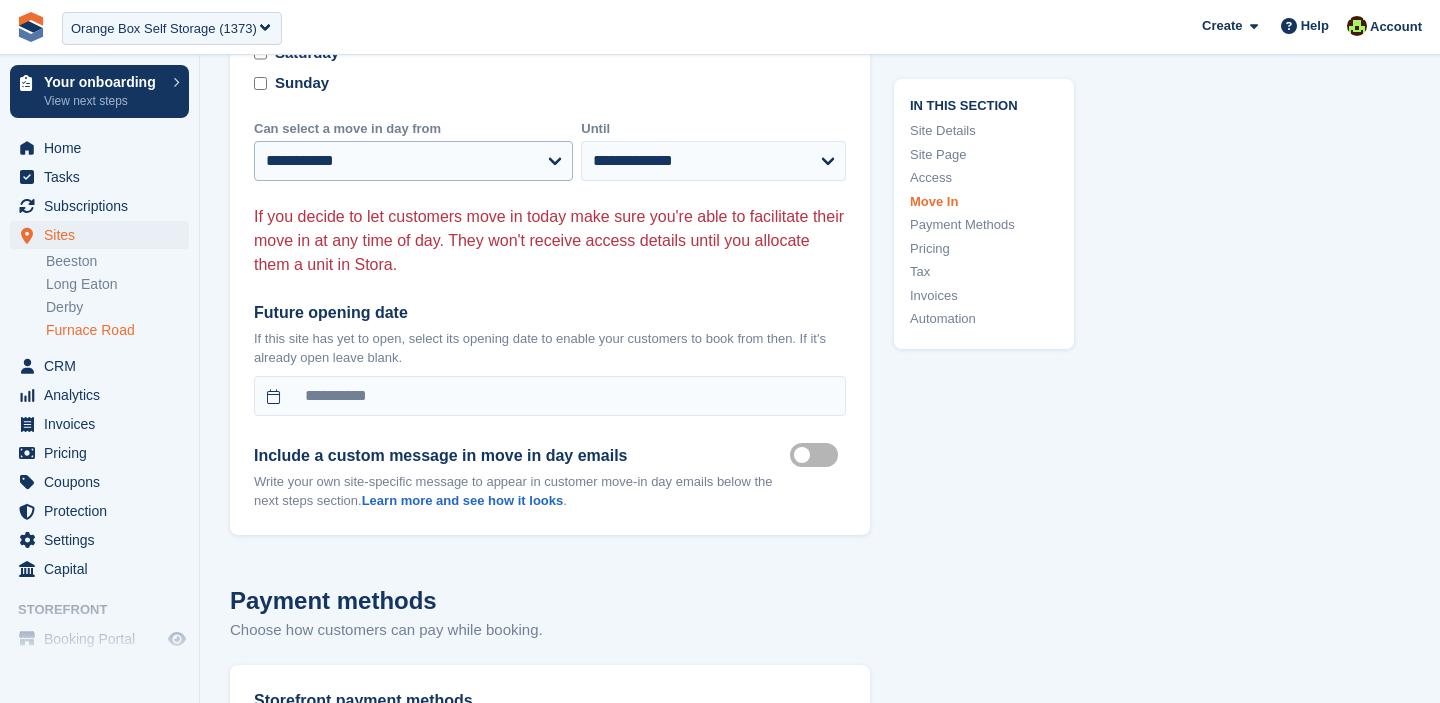 scroll, scrollTop: 5026, scrollLeft: 0, axis: vertical 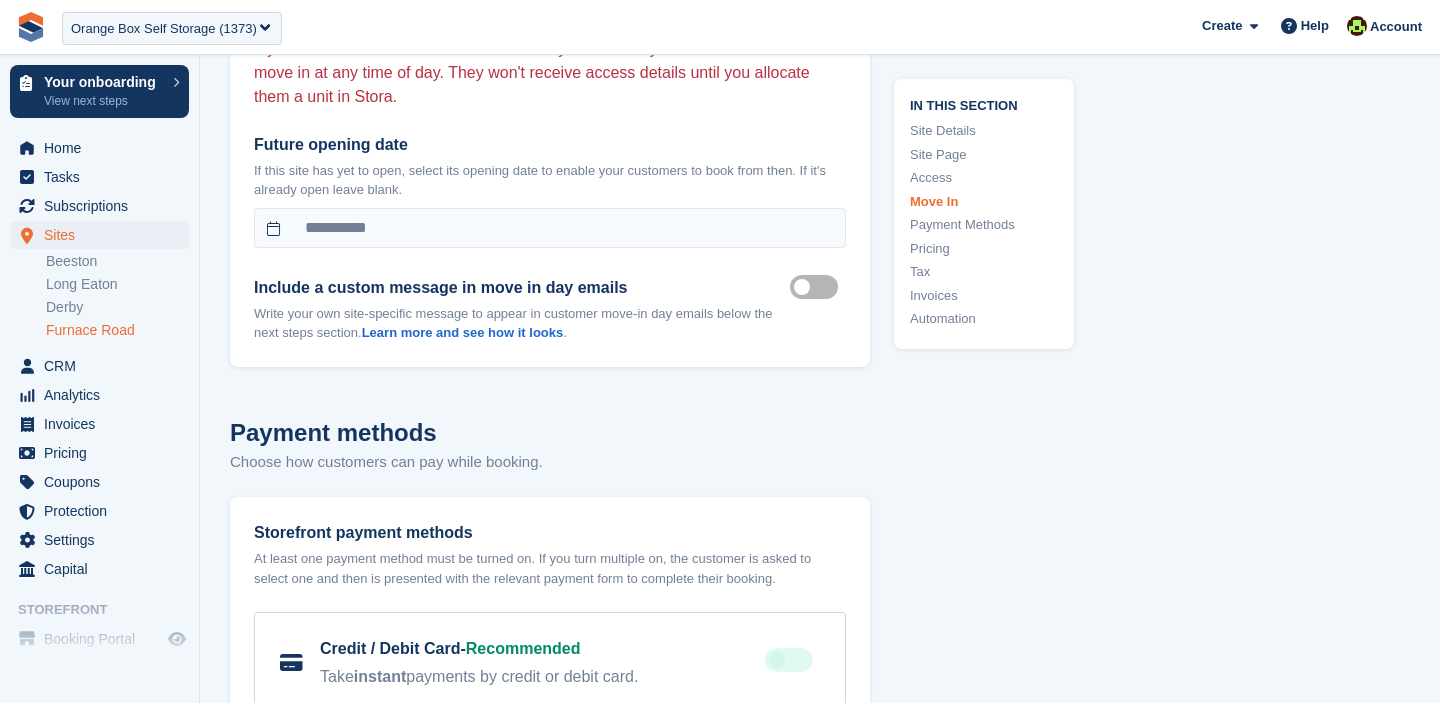 click on "Move in mailer custom message on" at bounding box center (818, 287) 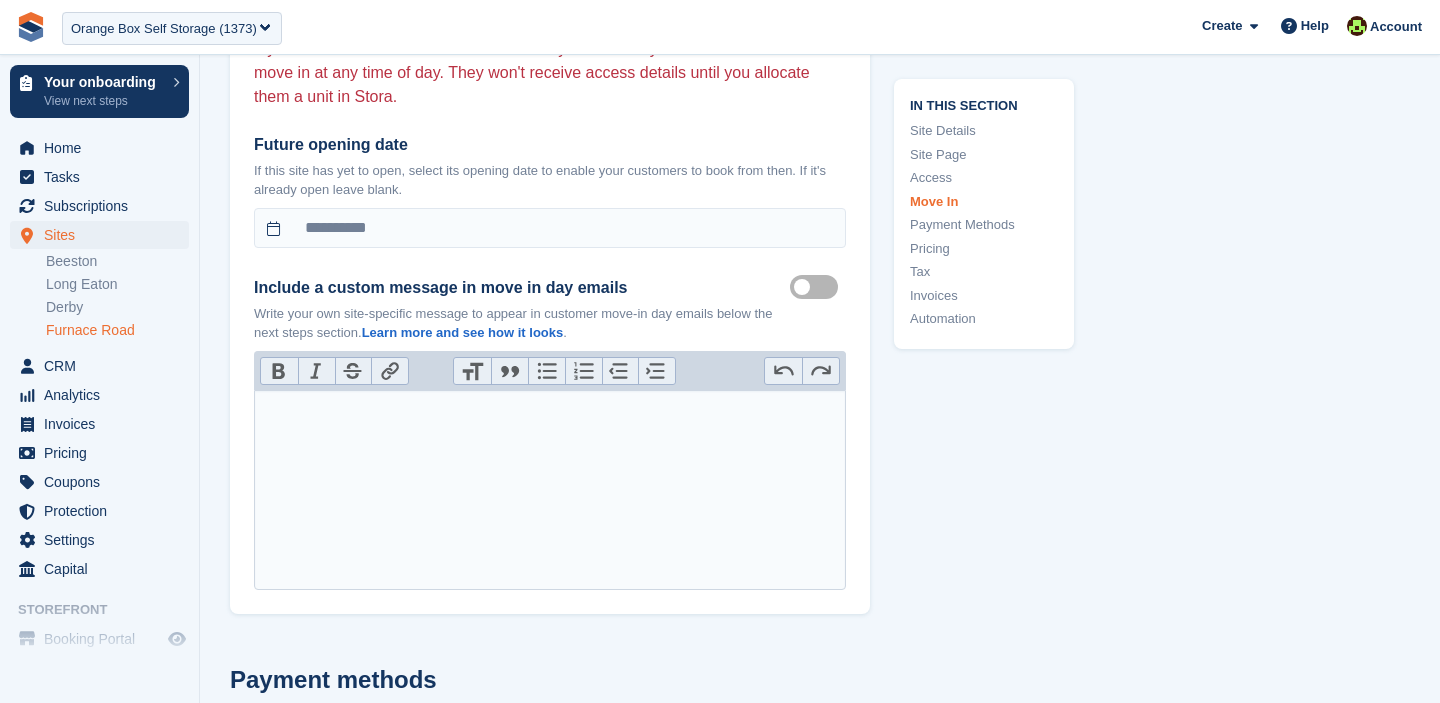 click at bounding box center [550, 490] 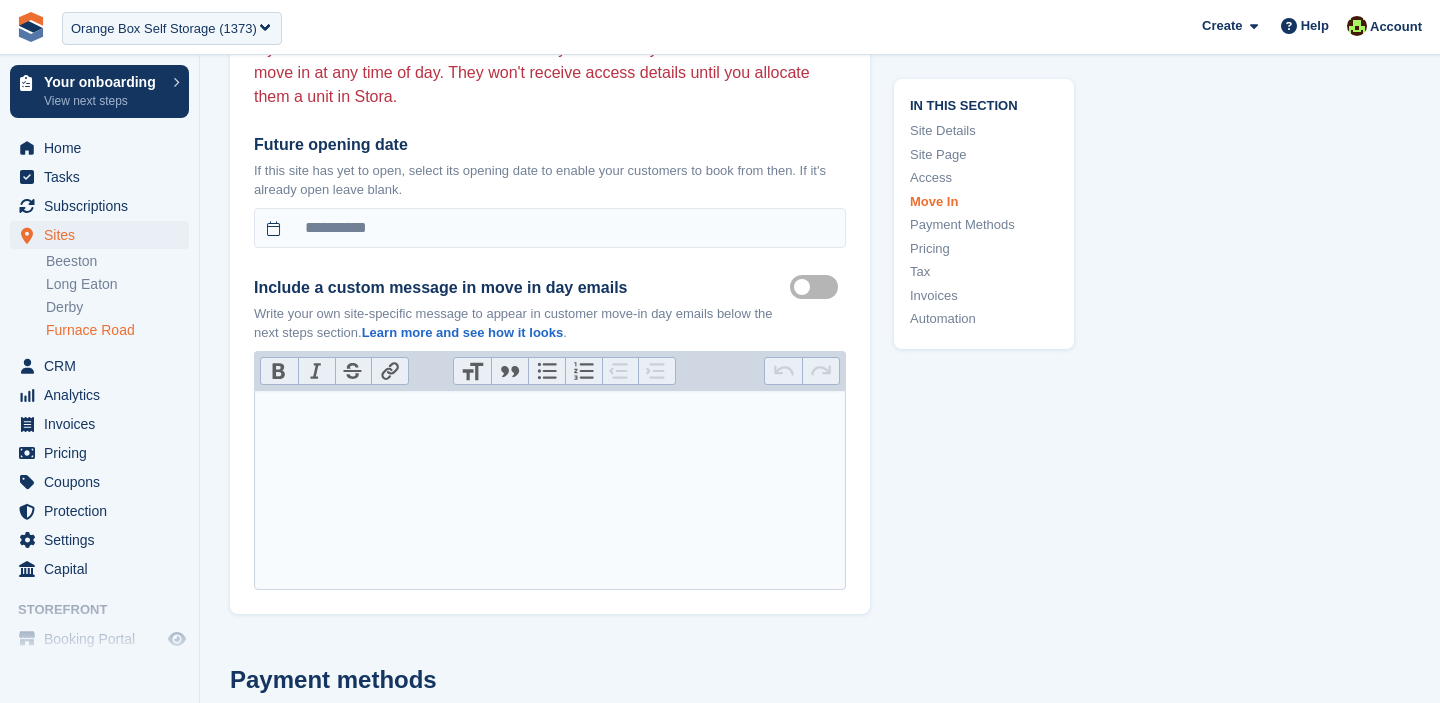 paste on "**********" 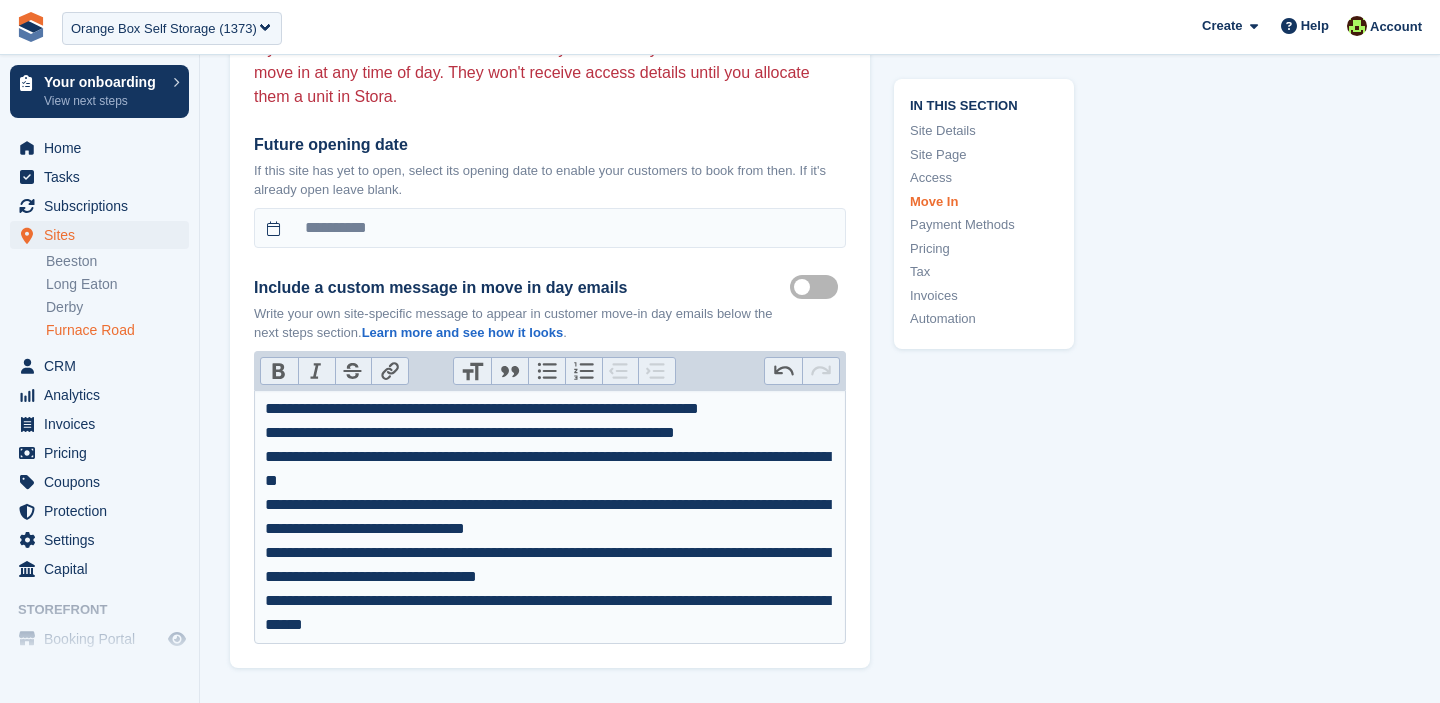 click on "**********" at bounding box center [550, 409] 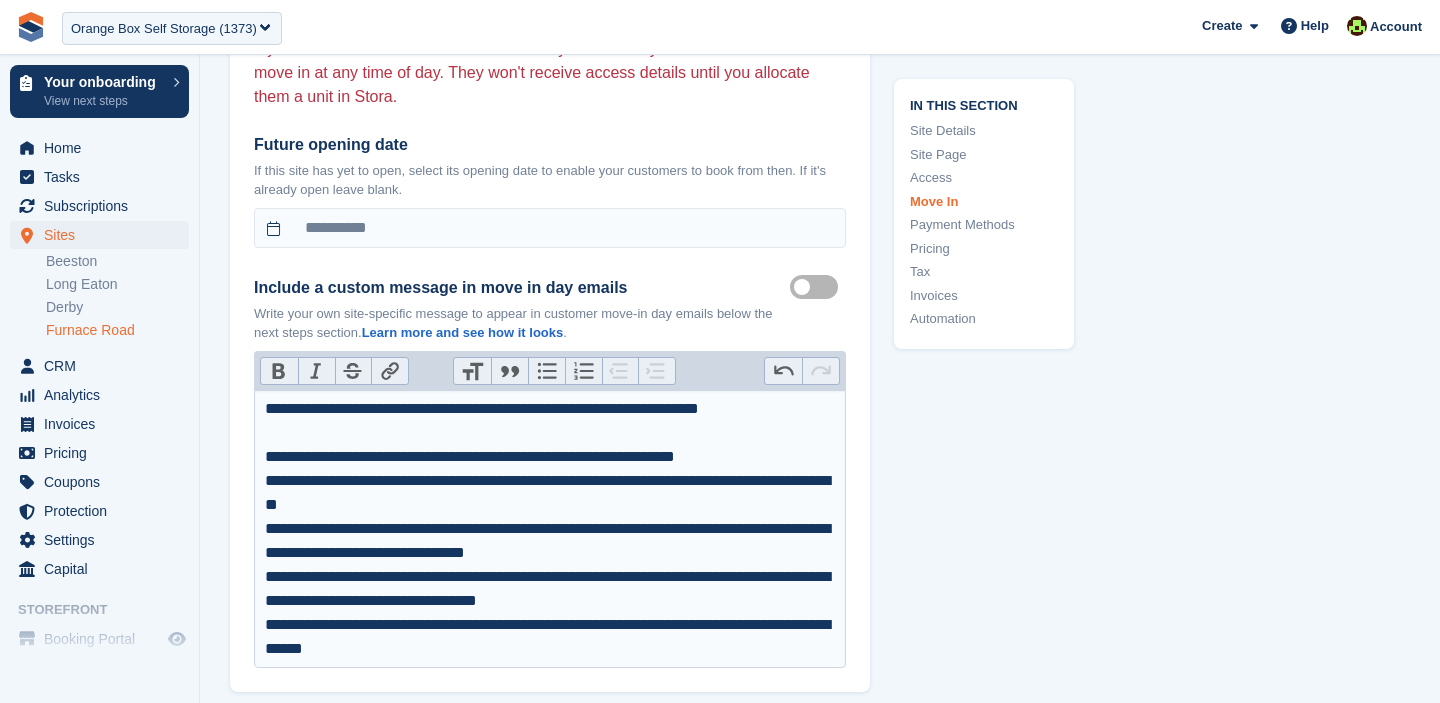 click on "**********" at bounding box center [550, 457] 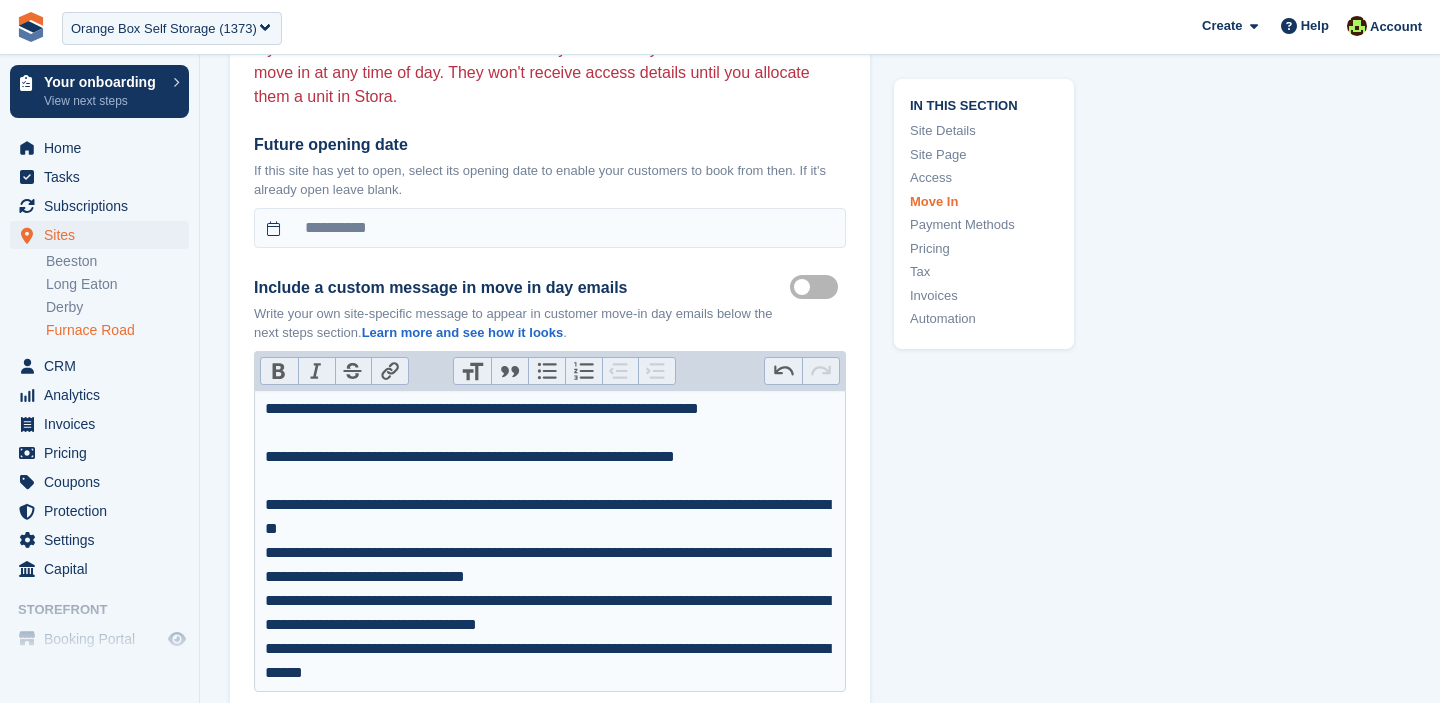 click on "**********" at bounding box center [550, 517] 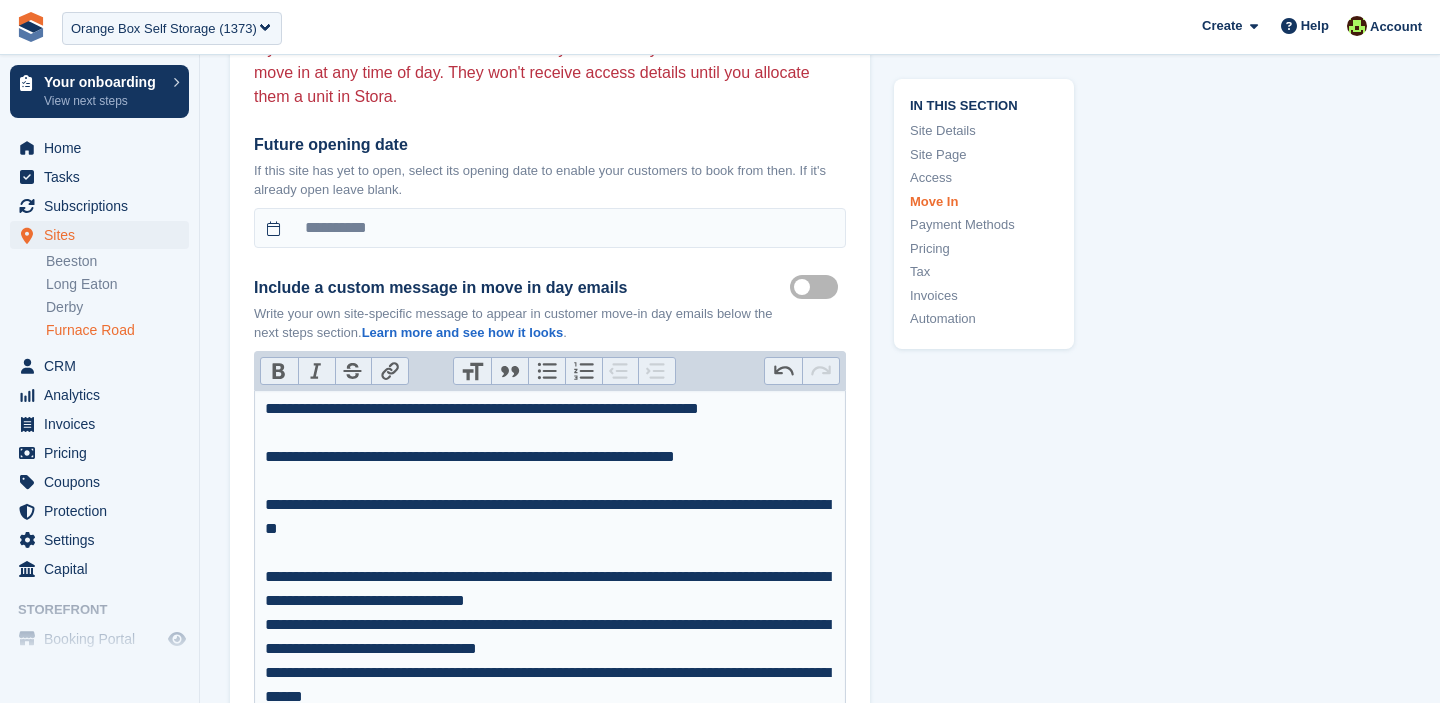 click on "**********" at bounding box center [550, 589] 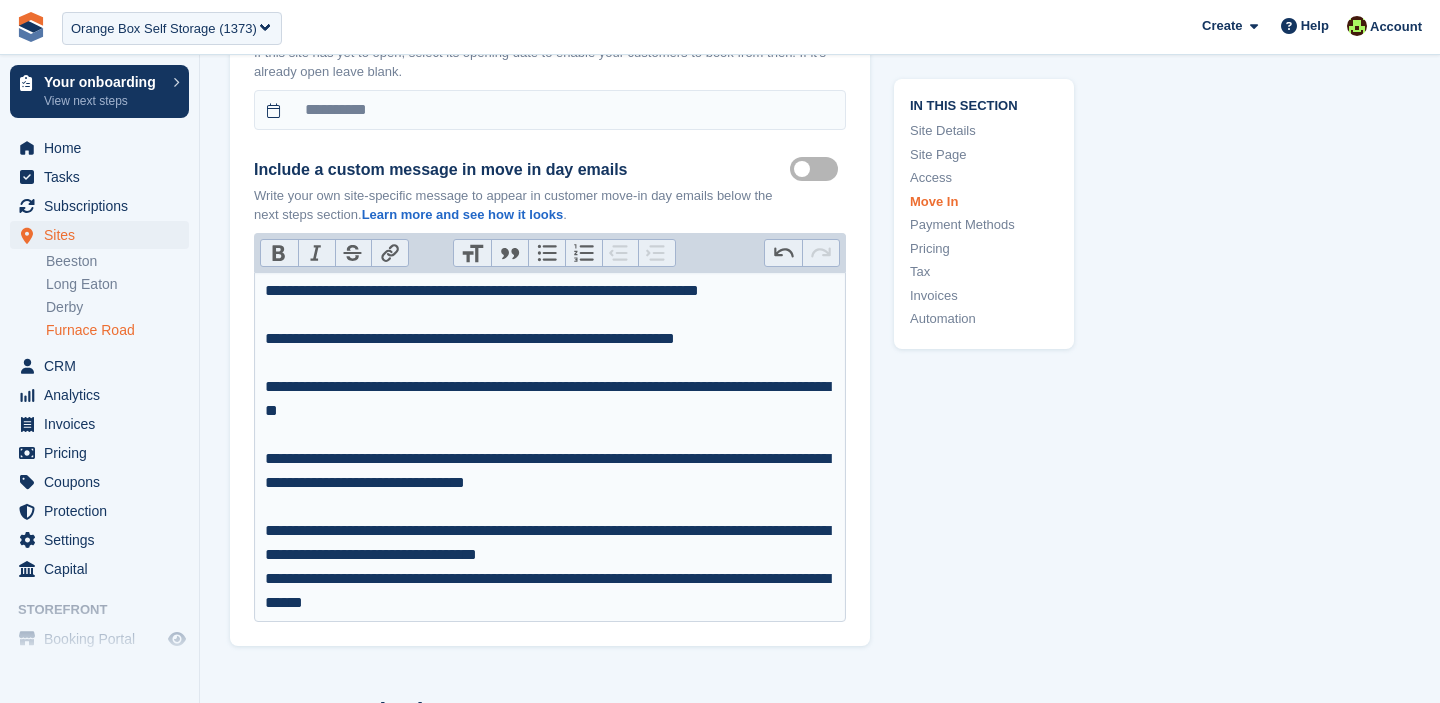 scroll, scrollTop: 5230, scrollLeft: 0, axis: vertical 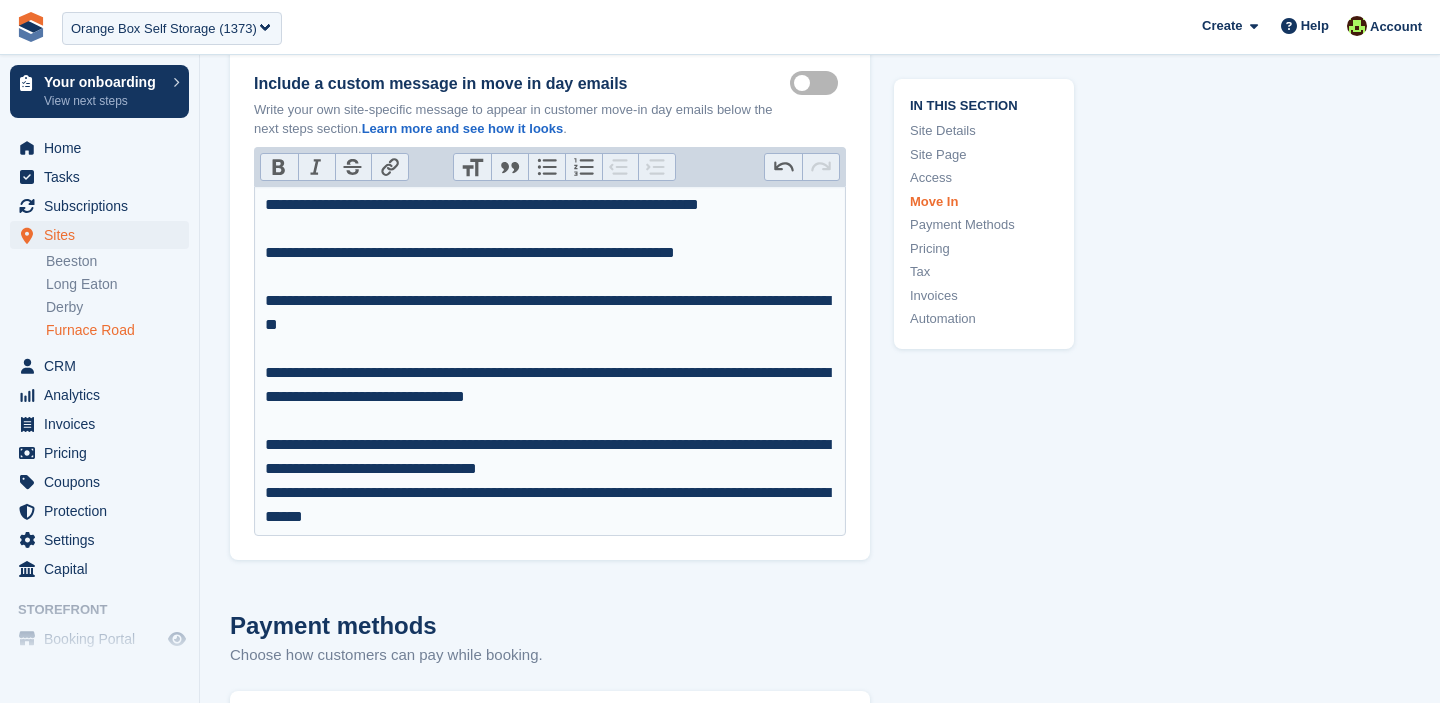 click on "**********" at bounding box center [550, 457] 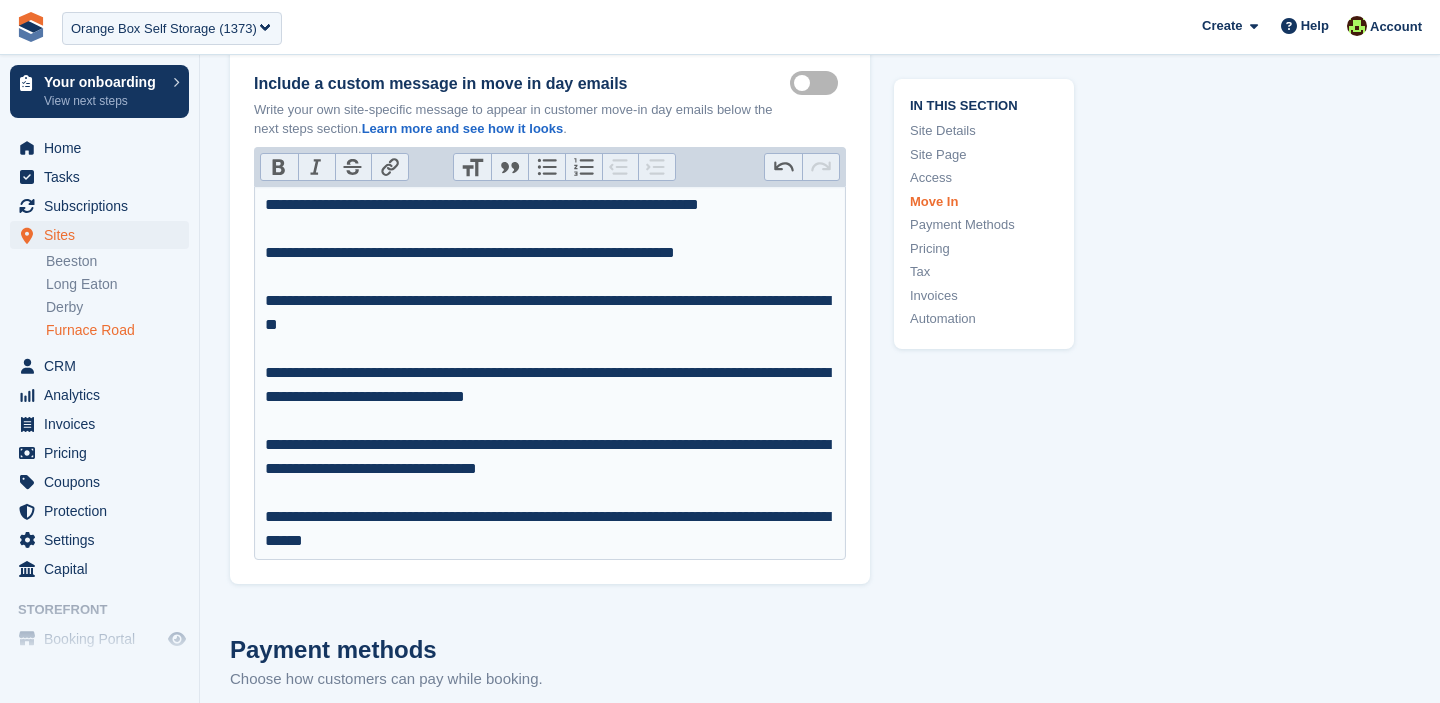 click on "**********" at bounding box center [550, 265] 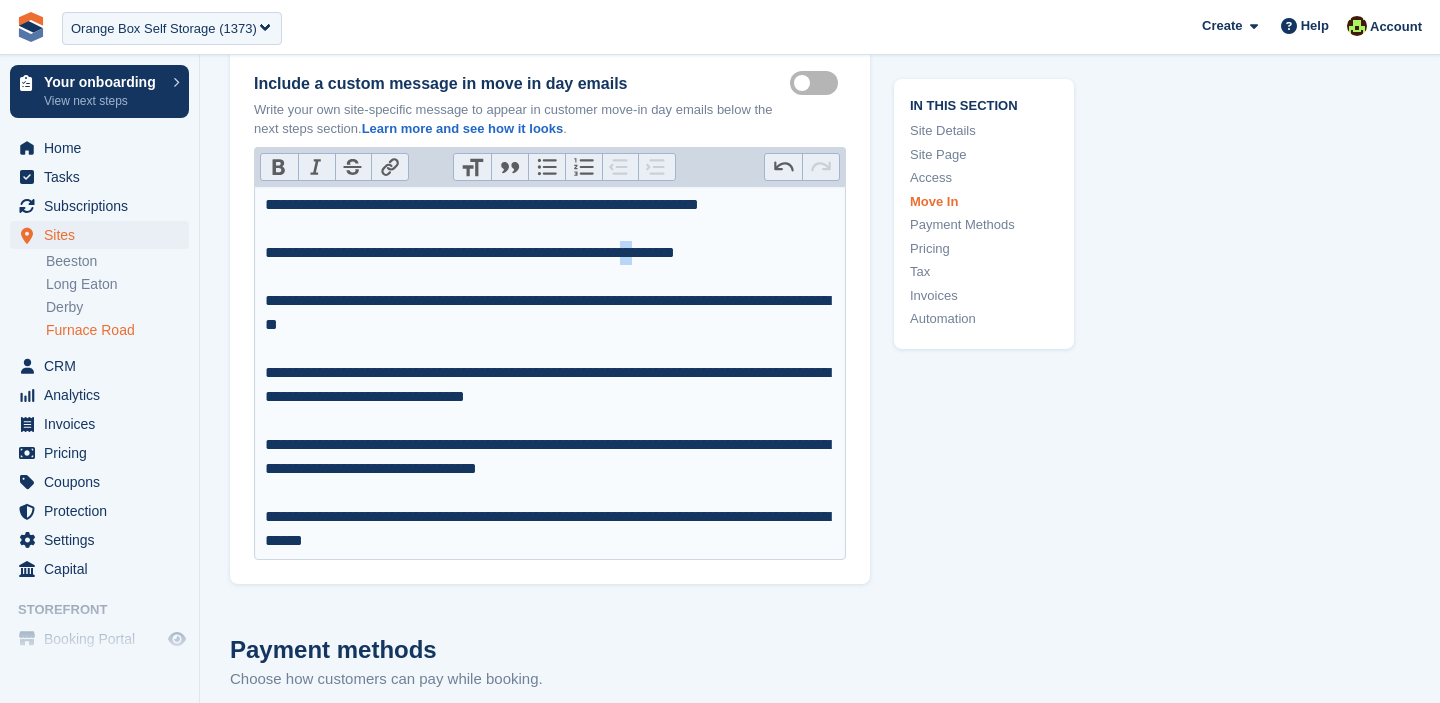 drag, startPoint x: 717, startPoint y: 257, endPoint x: 703, endPoint y: 257, distance: 14 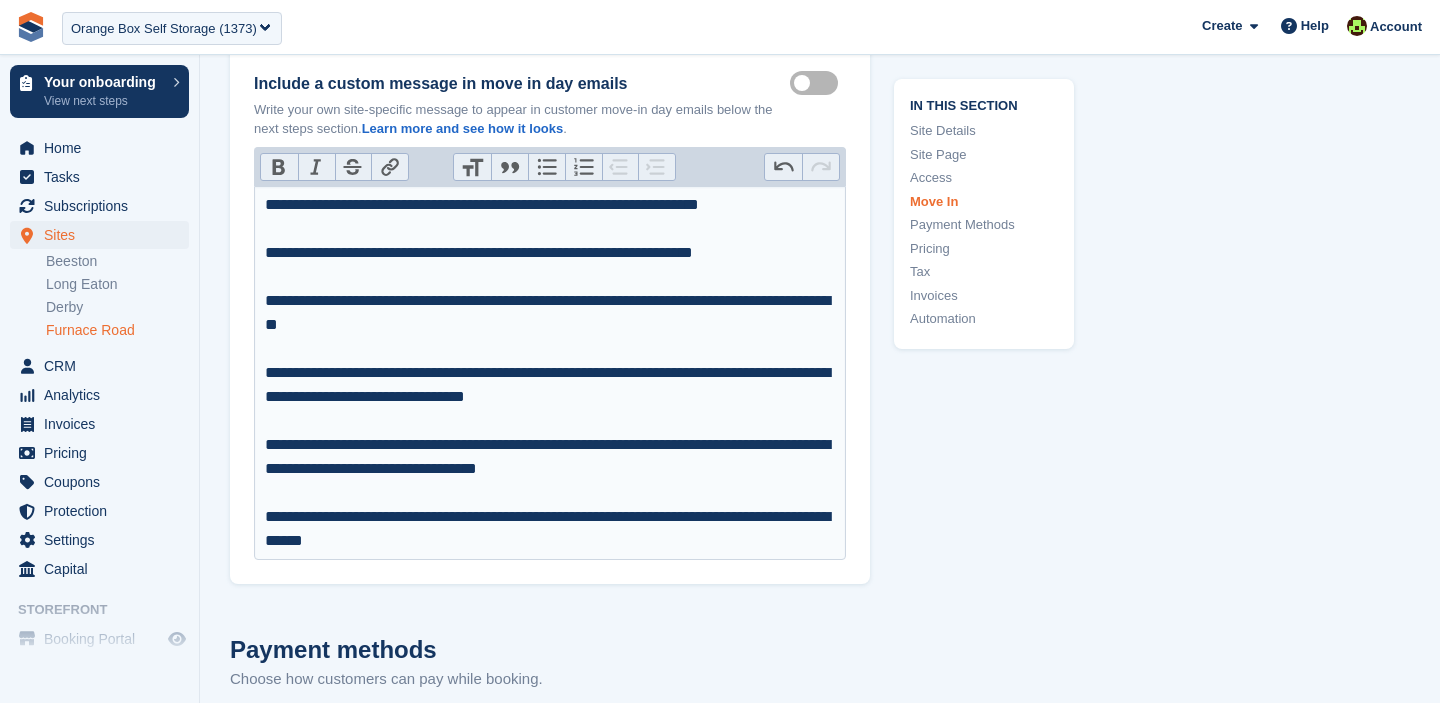 type on "**********" 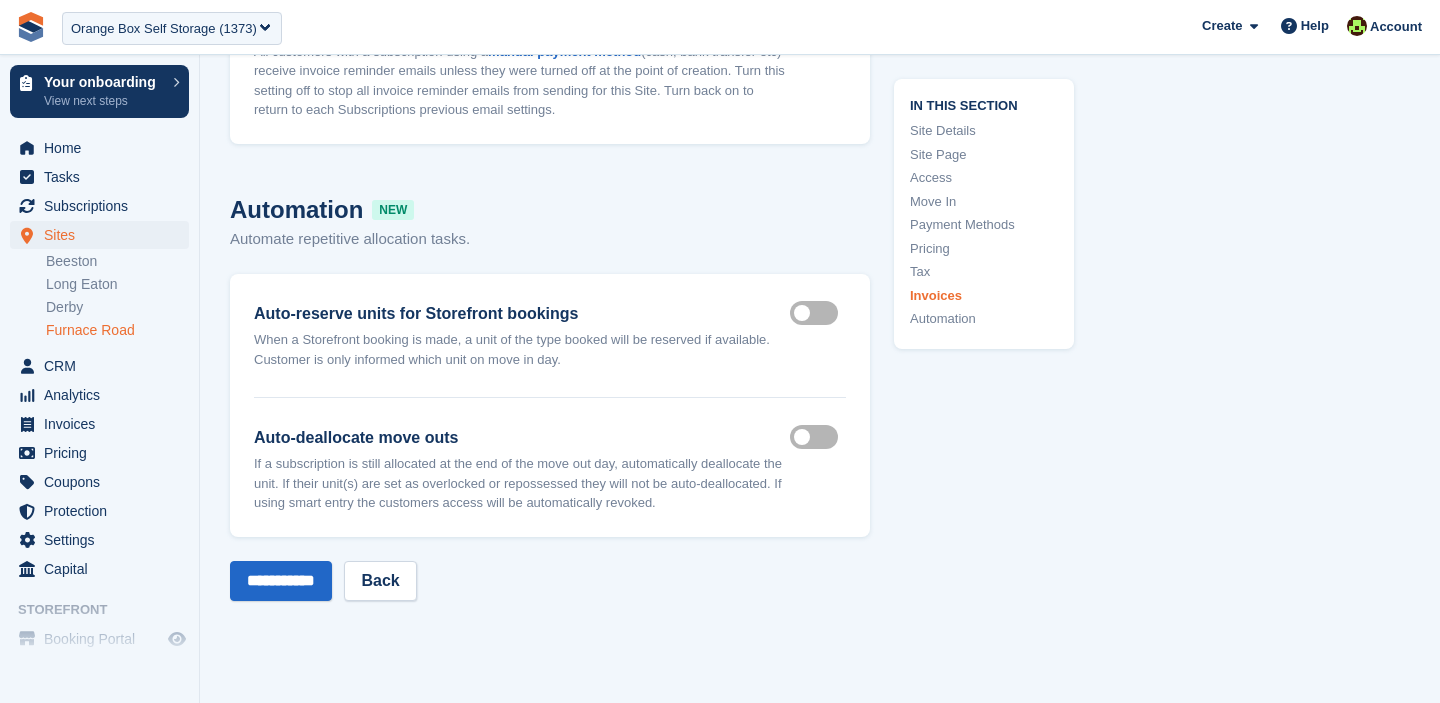 scroll, scrollTop: 8508, scrollLeft: 0, axis: vertical 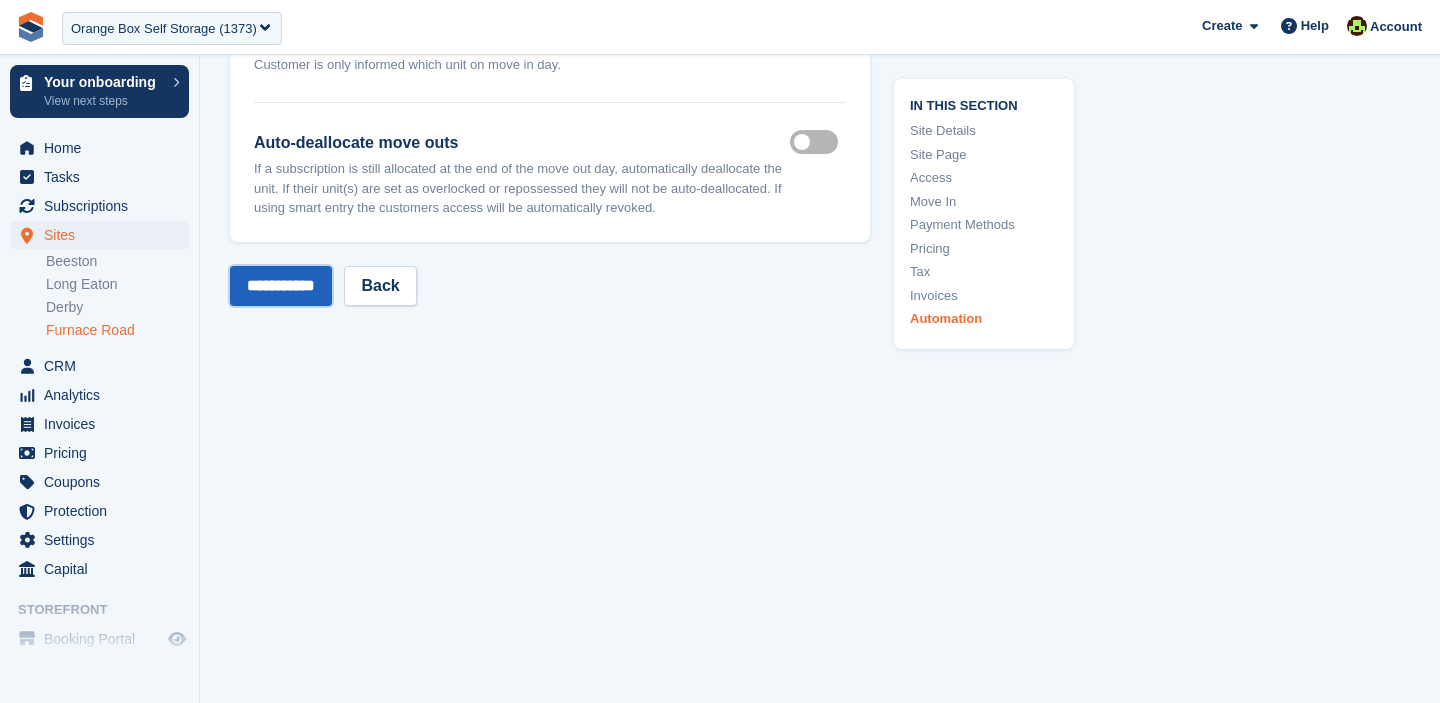click on "**********" at bounding box center (281, 286) 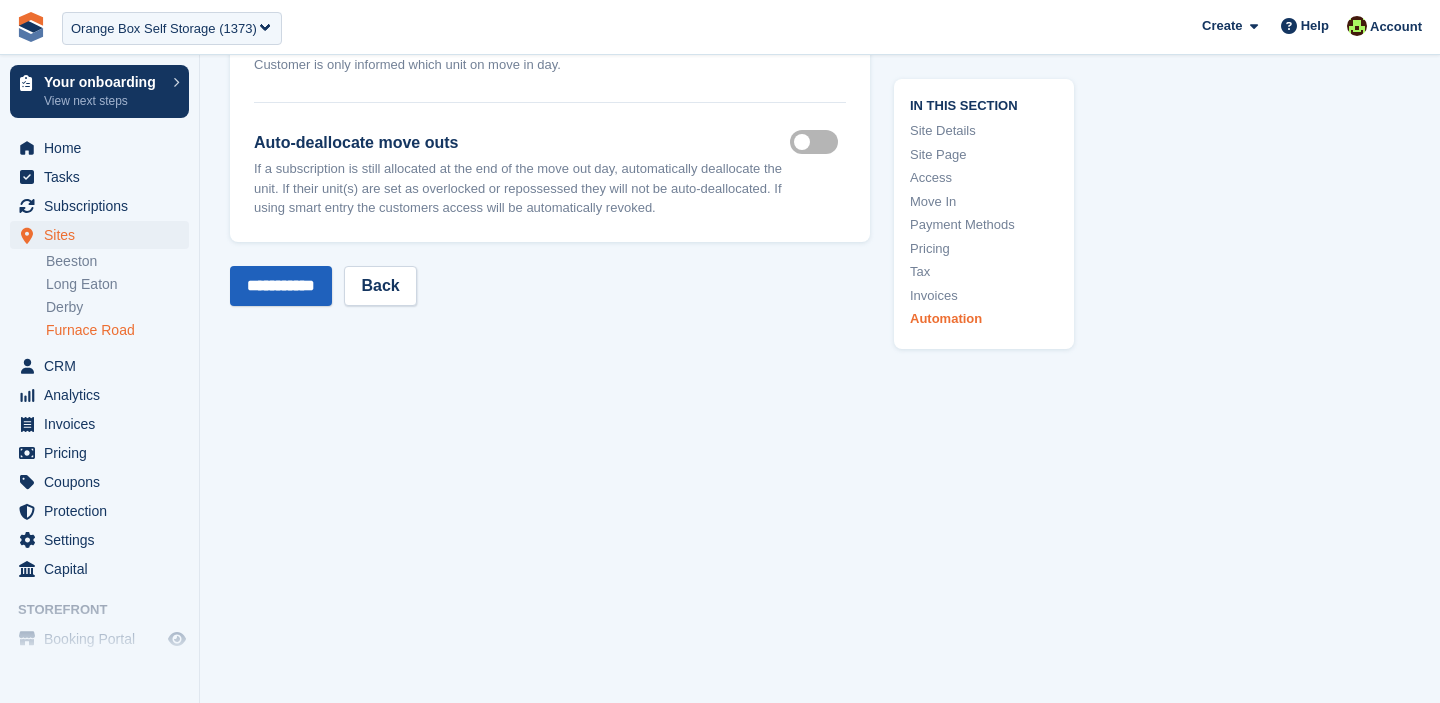 scroll, scrollTop: 0, scrollLeft: 0, axis: both 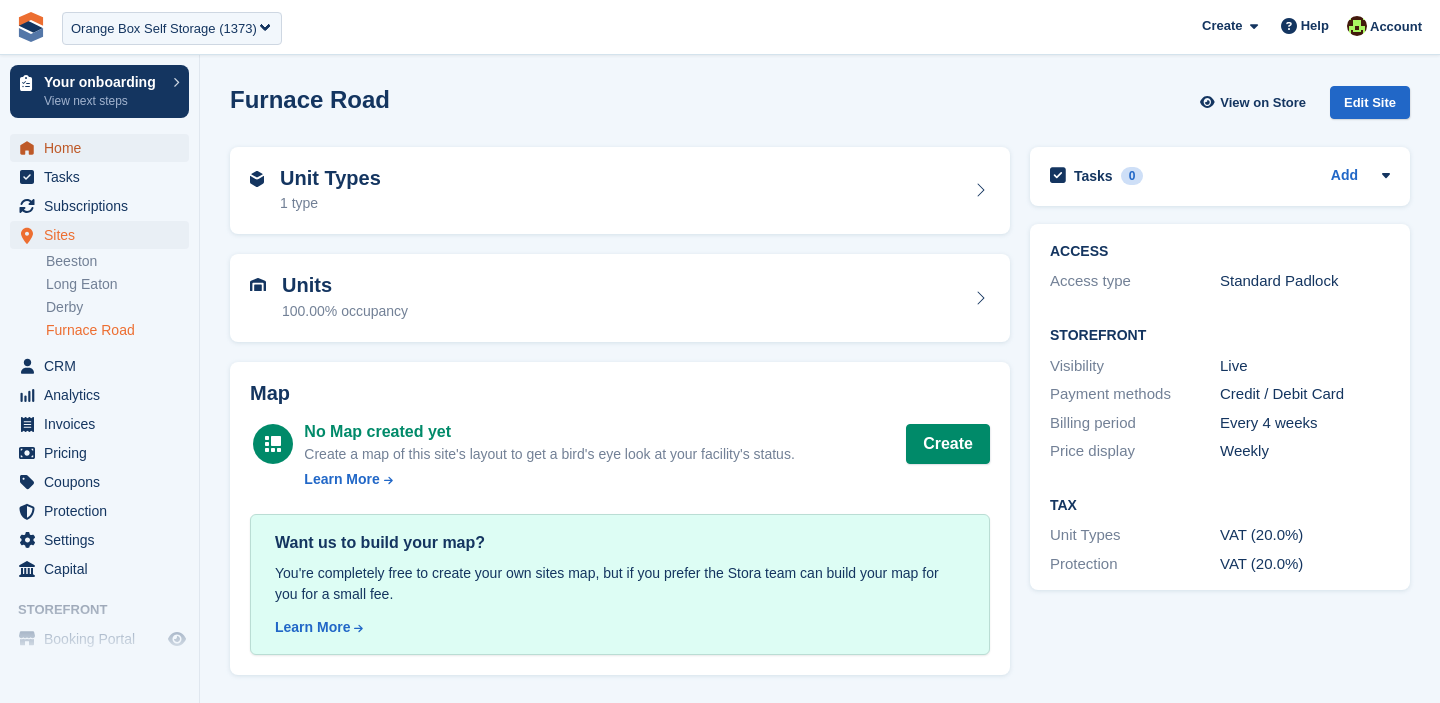 click on "Home" at bounding box center [104, 148] 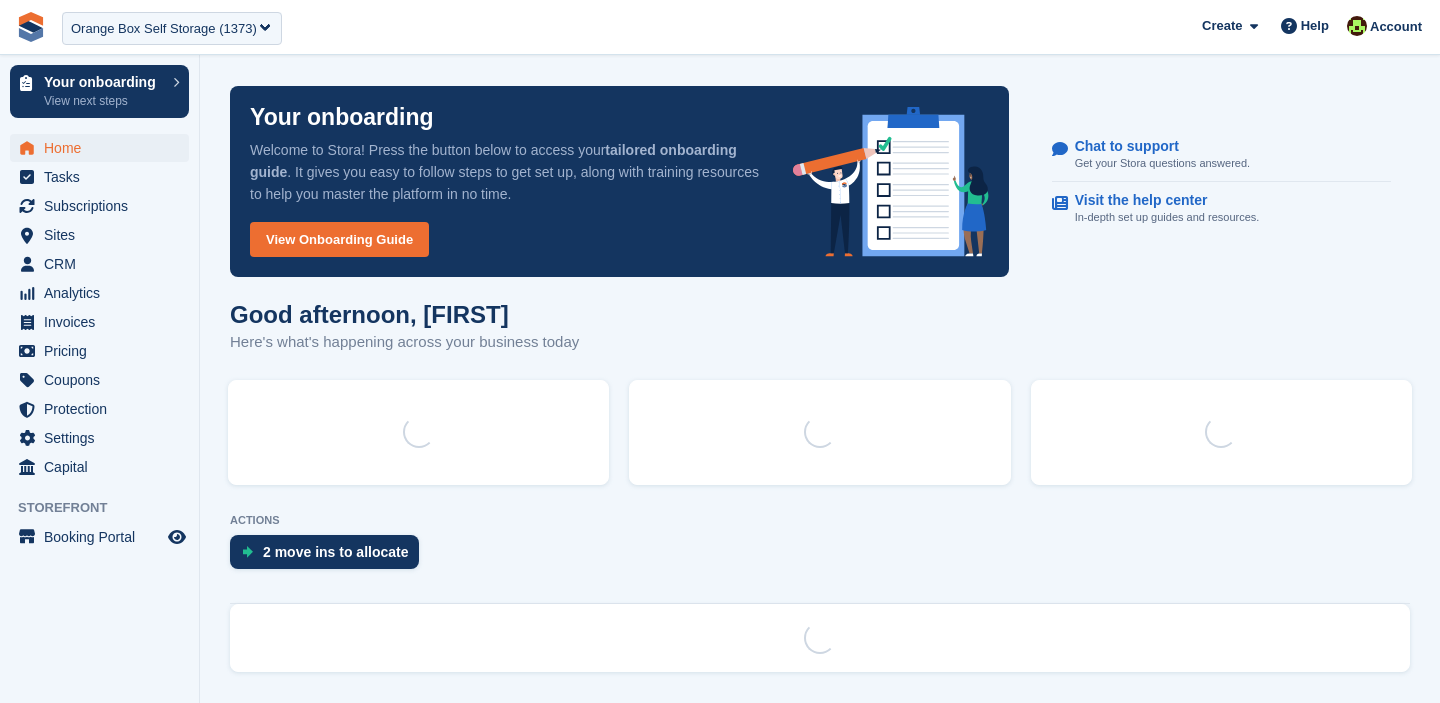 scroll, scrollTop: 0, scrollLeft: 0, axis: both 